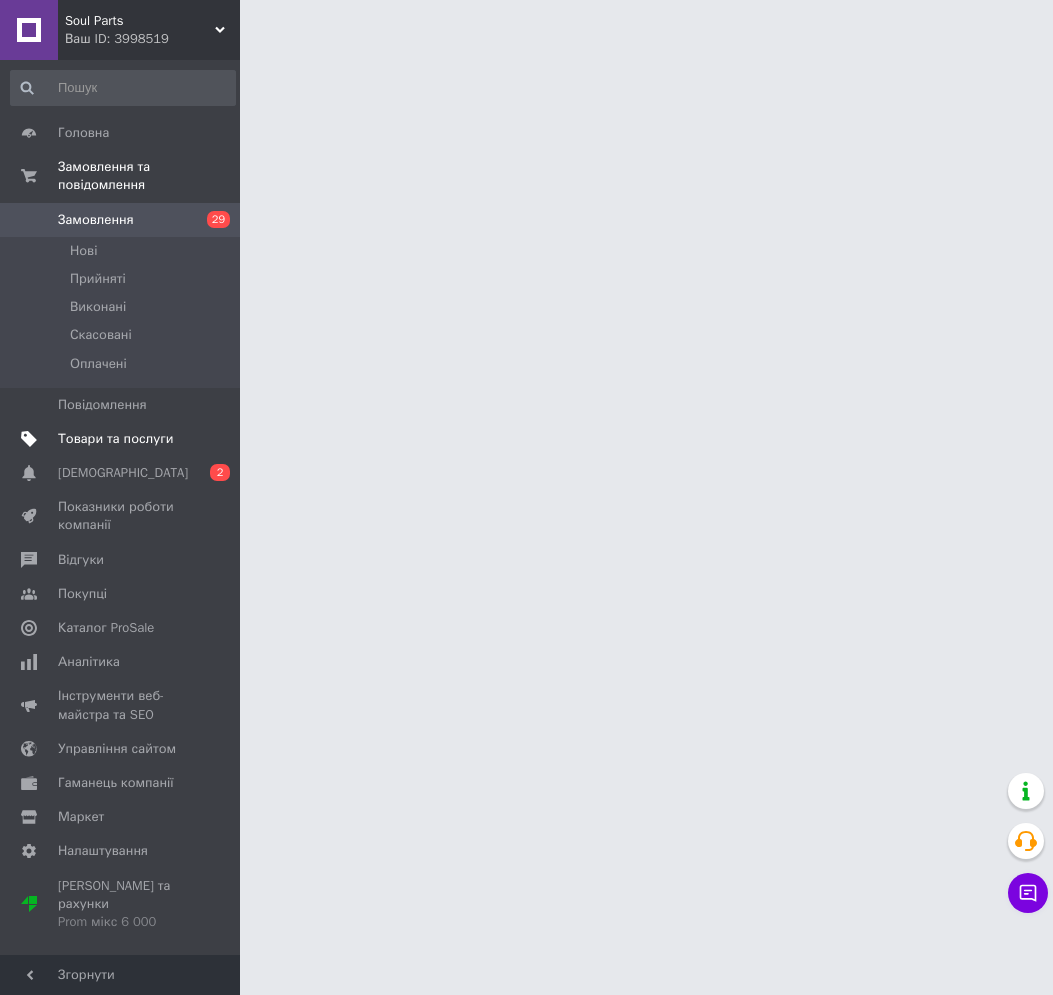scroll, scrollTop: 0, scrollLeft: 0, axis: both 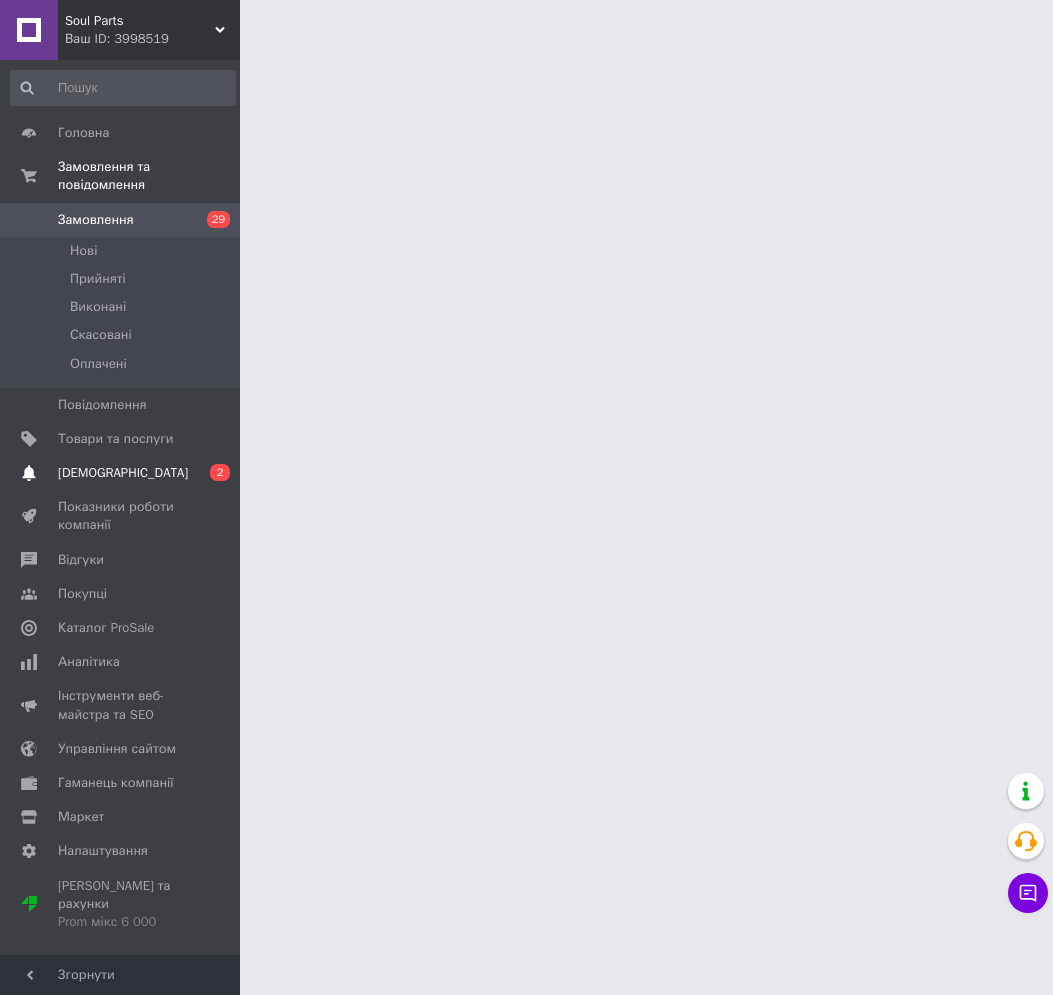 click on "[DEMOGRAPHIC_DATA]" at bounding box center (123, 473) 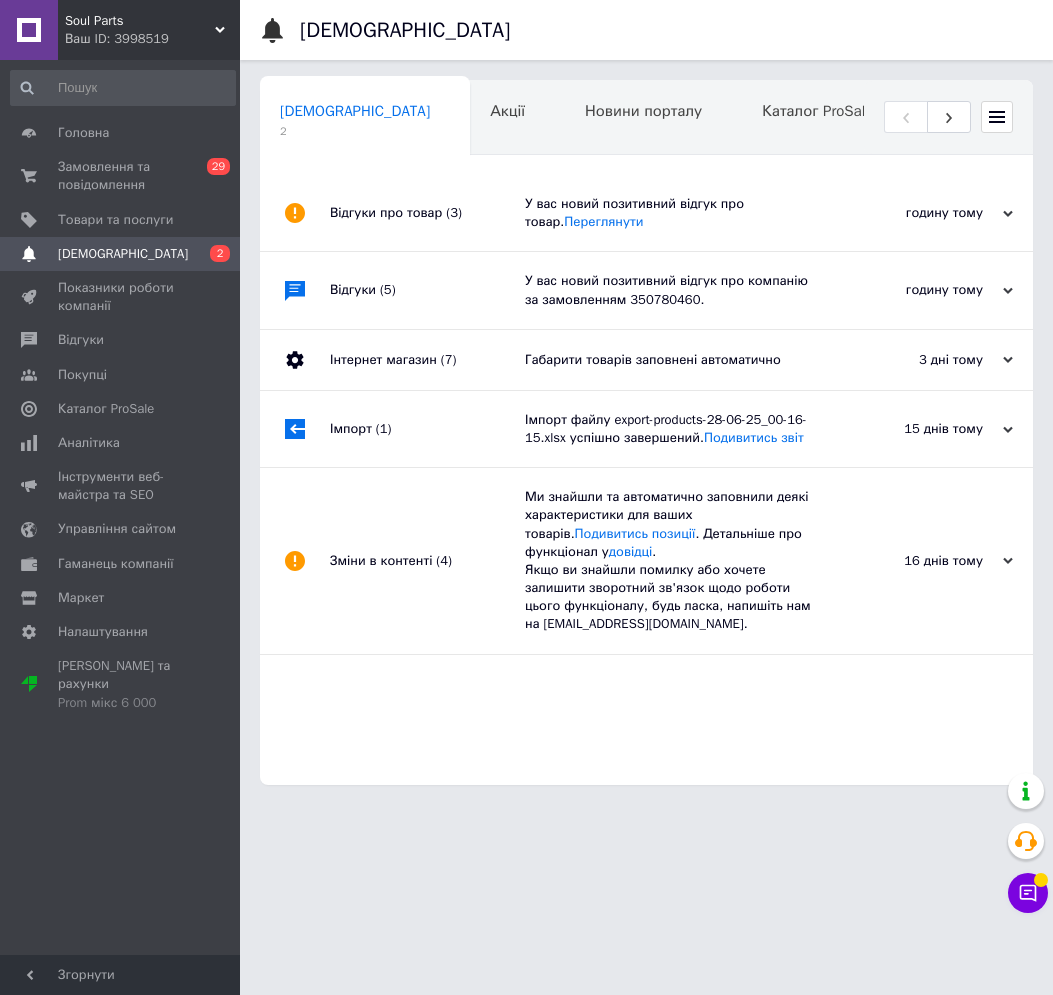 scroll, scrollTop: 0, scrollLeft: 10, axis: horizontal 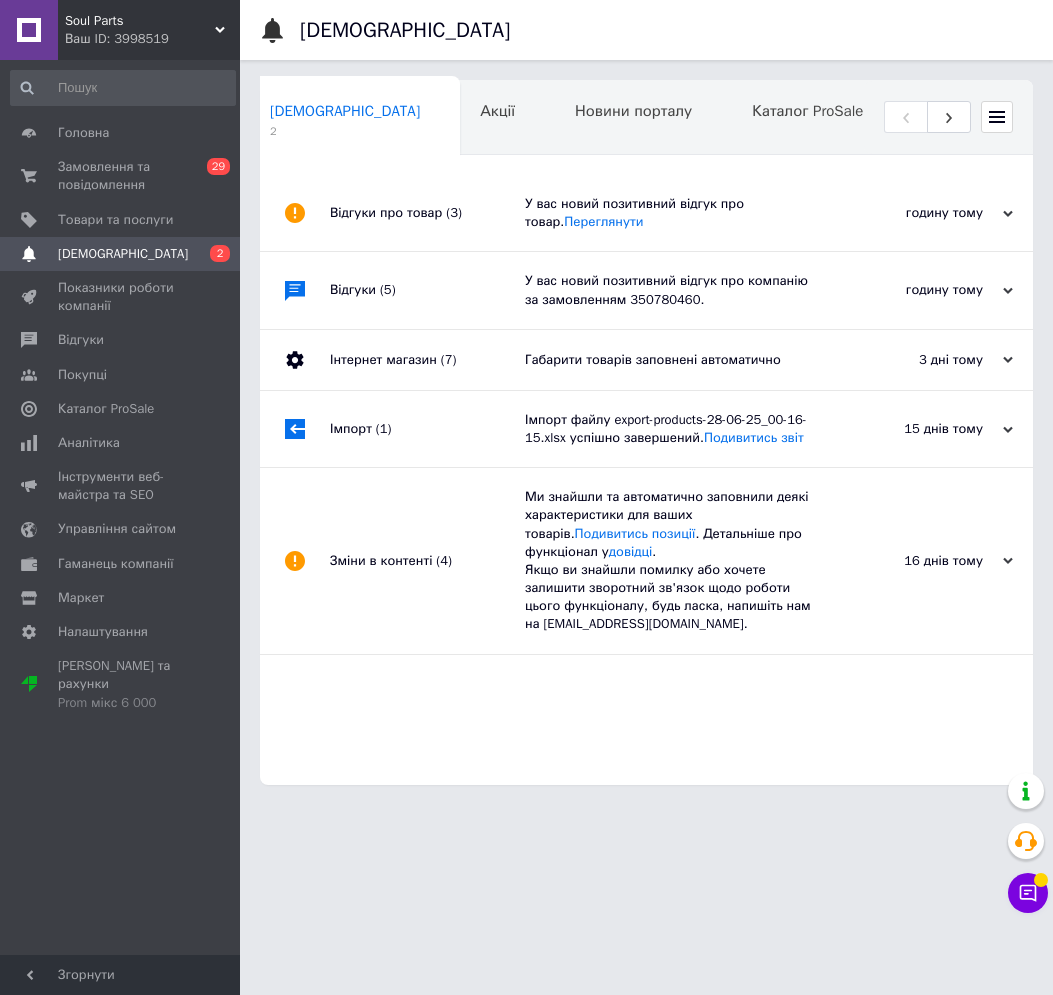 click on "У вас новий позитивний відгук про товар.  Переглянути" at bounding box center (669, 213) 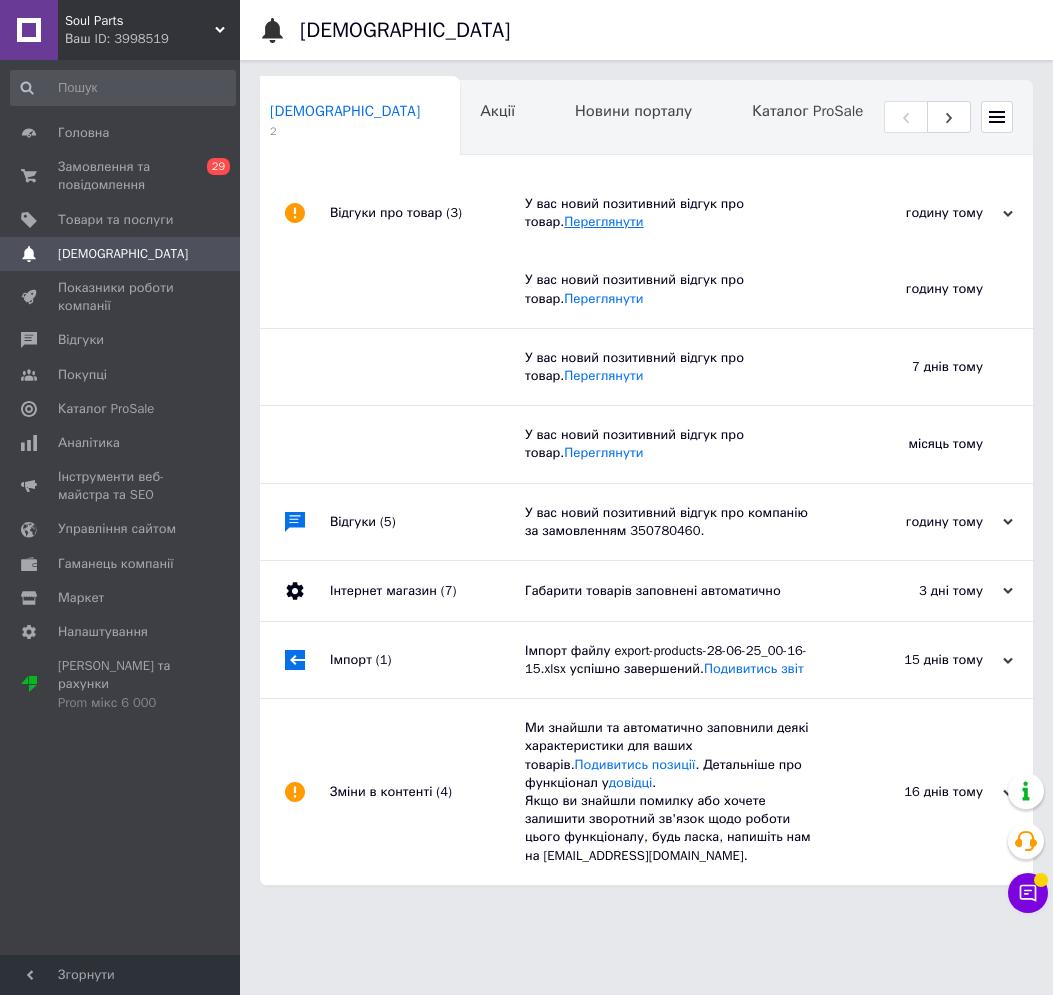 click on "Переглянути" at bounding box center [603, 221] 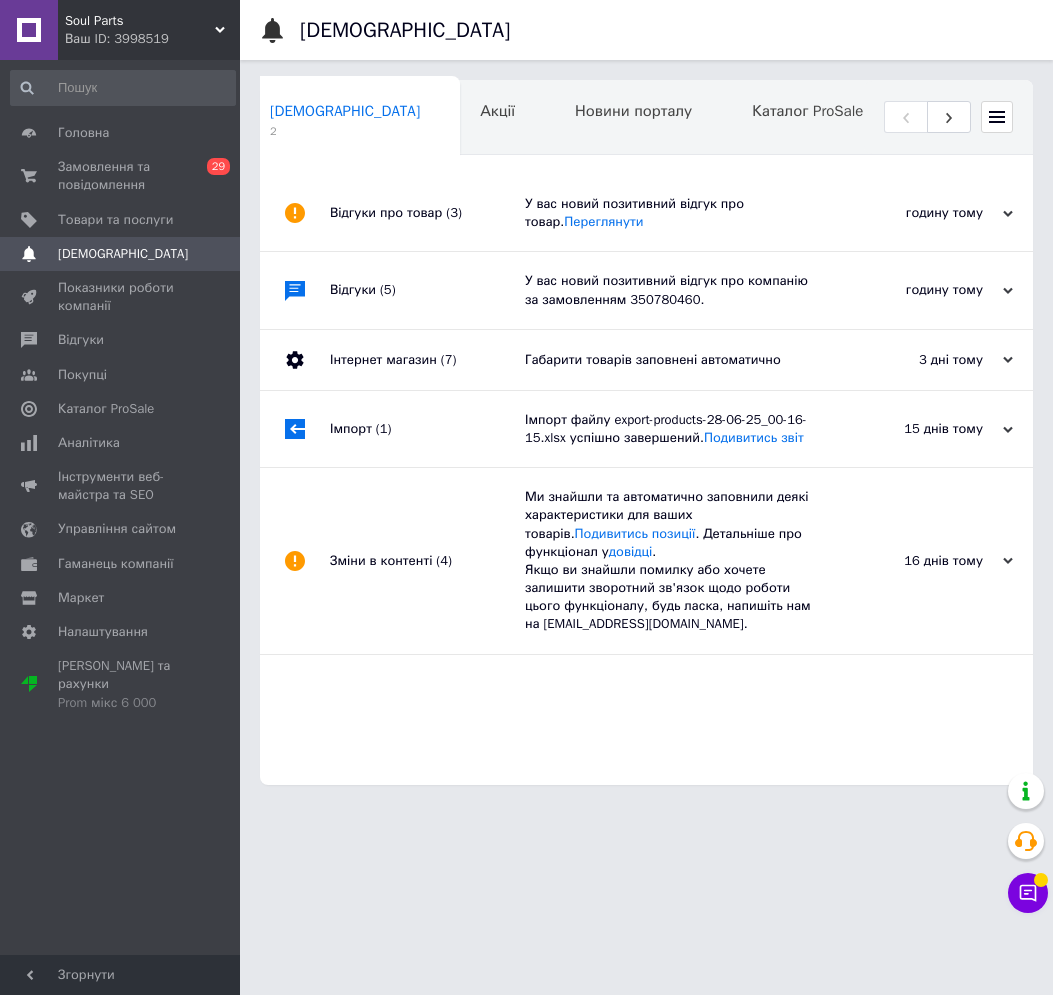 click on "У вас новий позитивний відгук про компанію за замовленням 350780460." at bounding box center (669, 290) 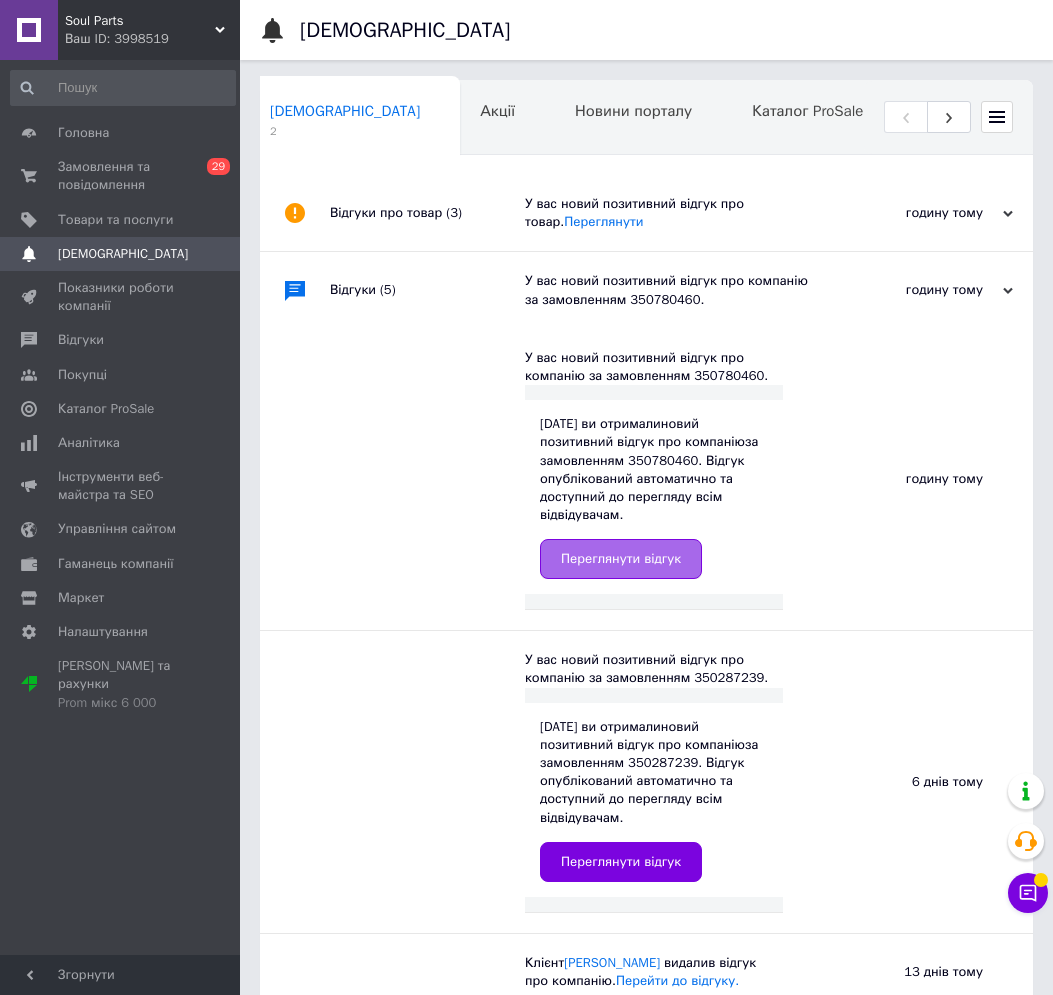 click on "Переглянути відгук" at bounding box center (621, 559) 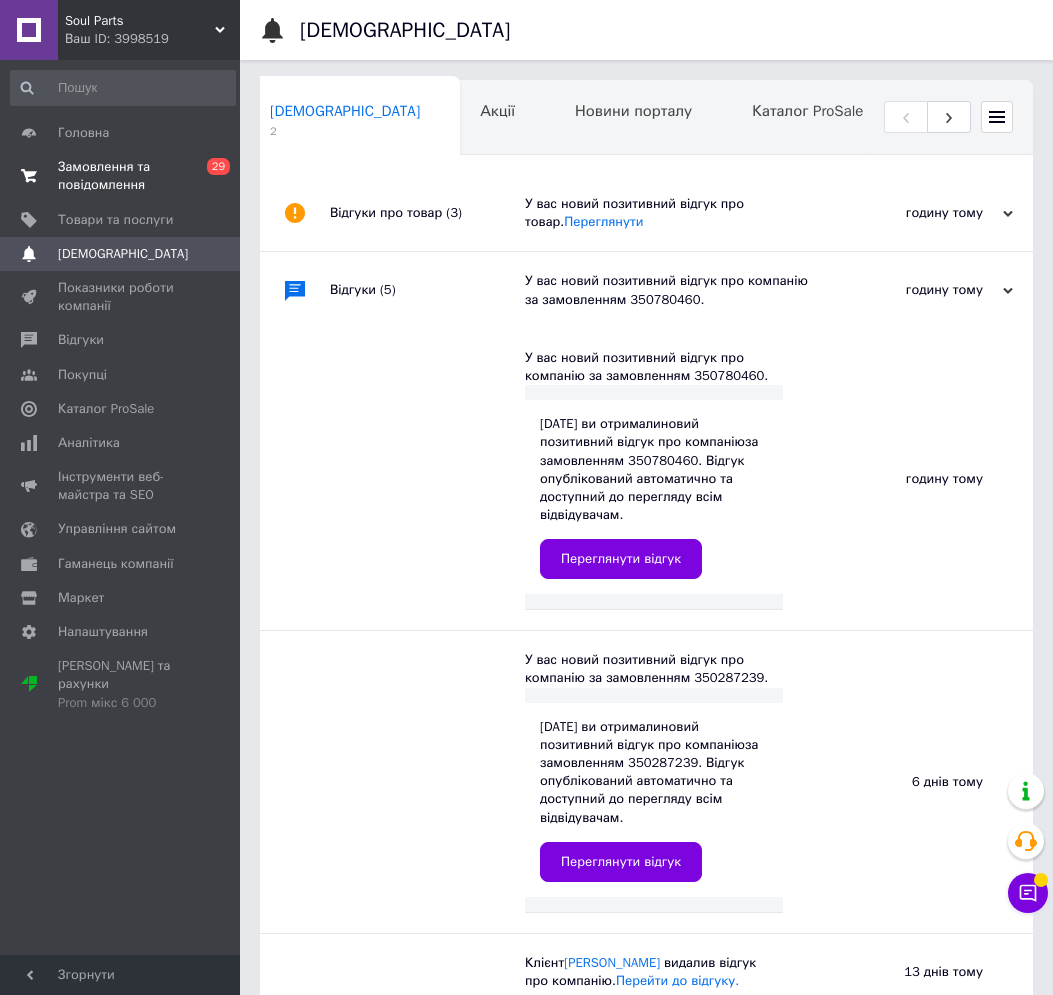 click on "Замовлення та повідомлення" at bounding box center [121, 176] 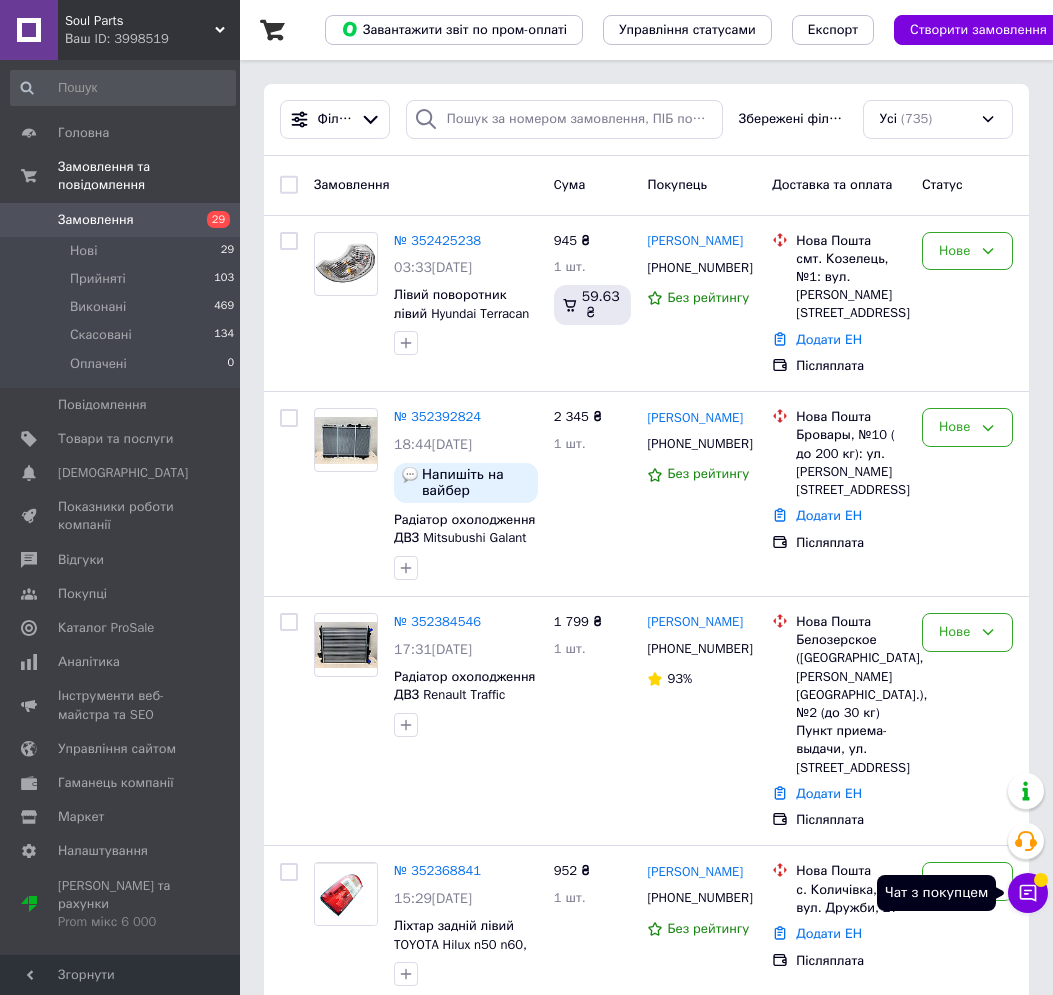 click 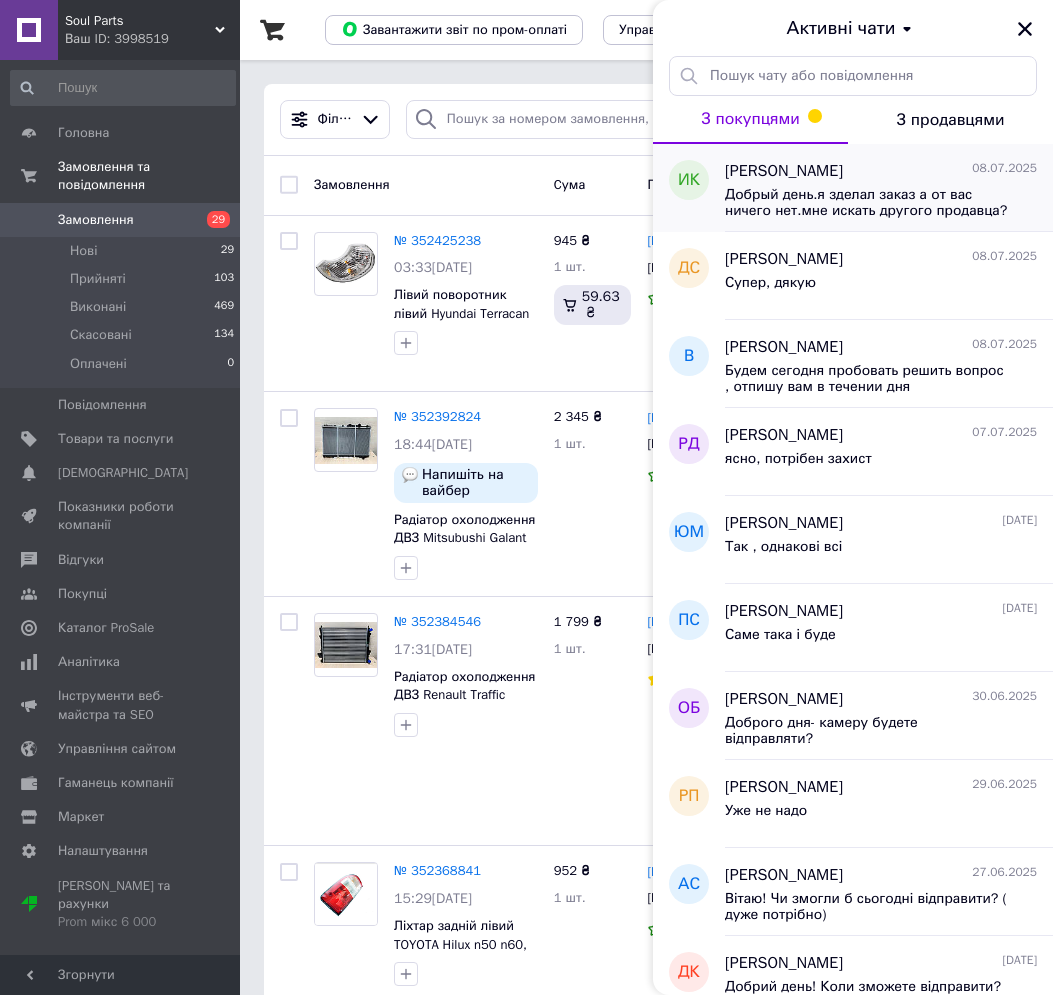click on "Игорь Кириленко 08.07.2025" at bounding box center [881, 171] 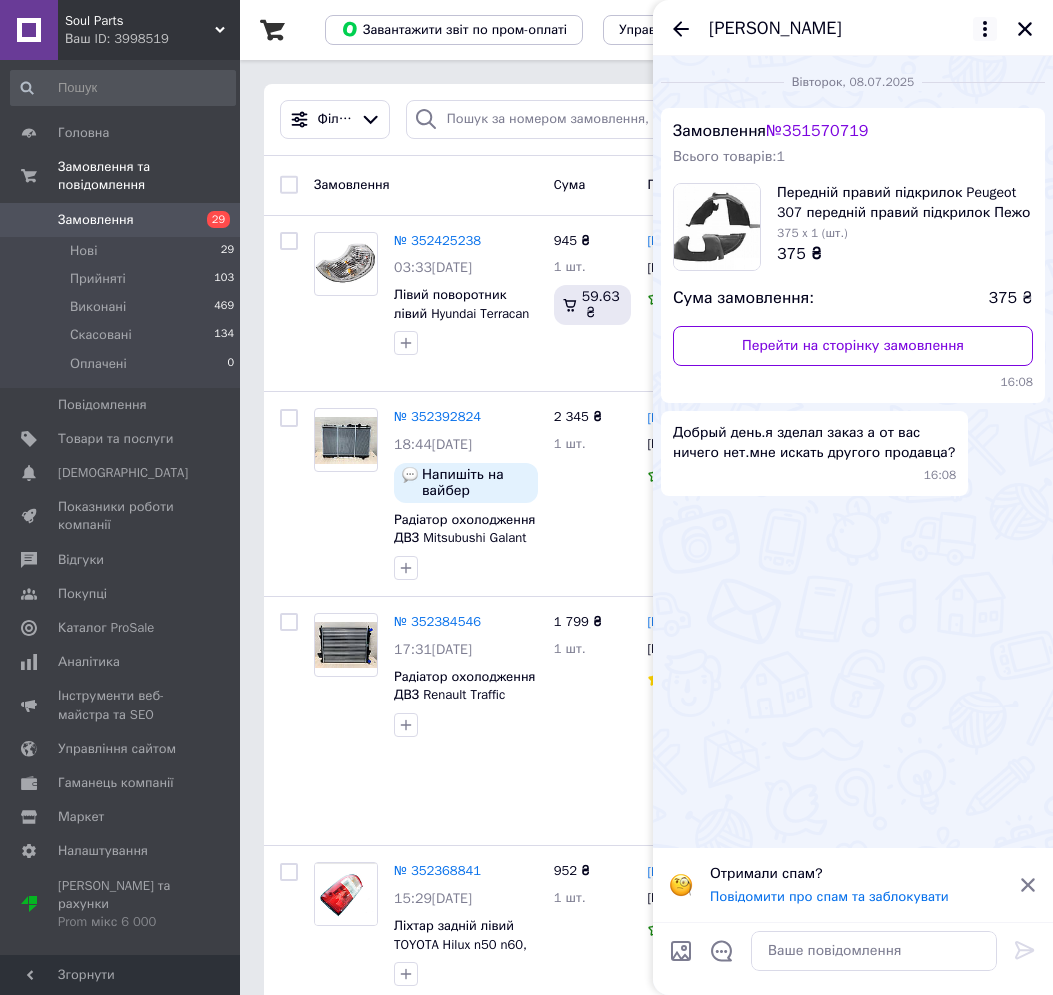 click 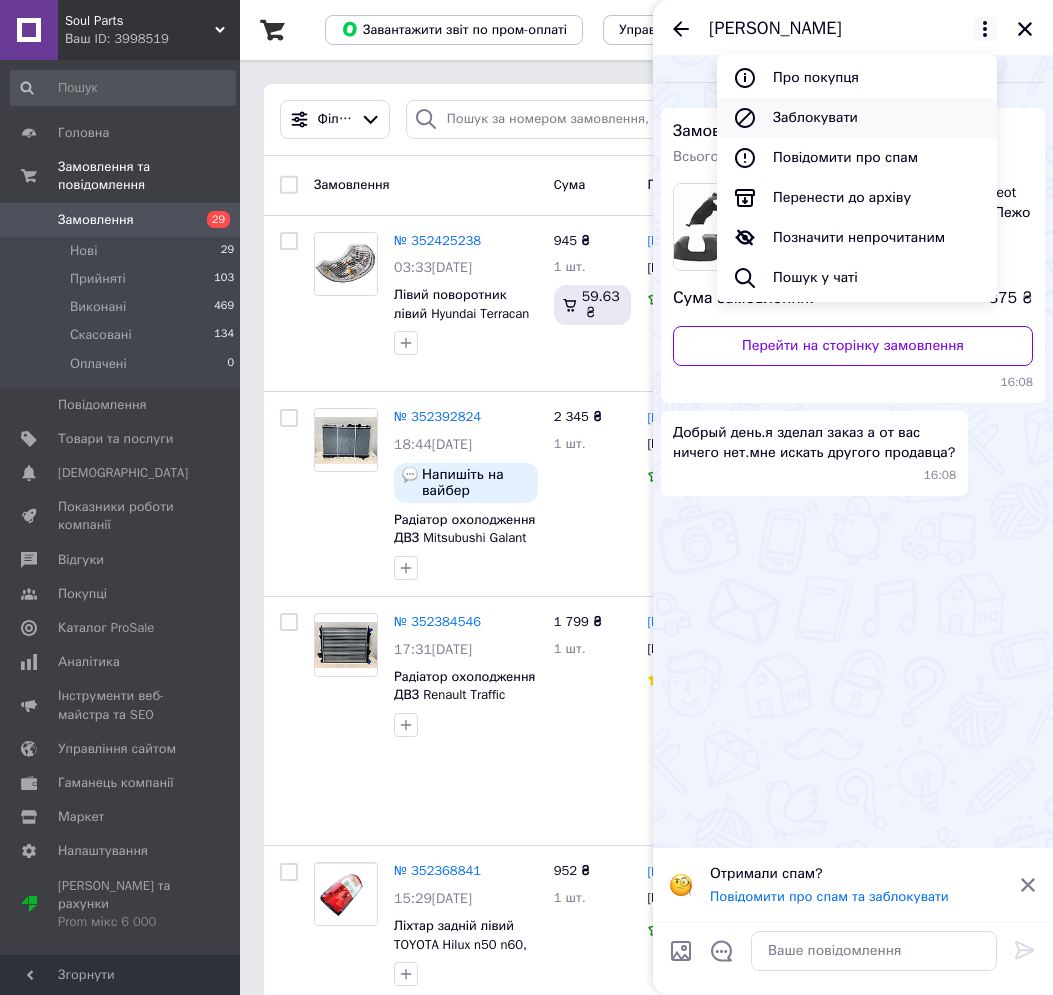 click on "Заблокувати" at bounding box center (857, 118) 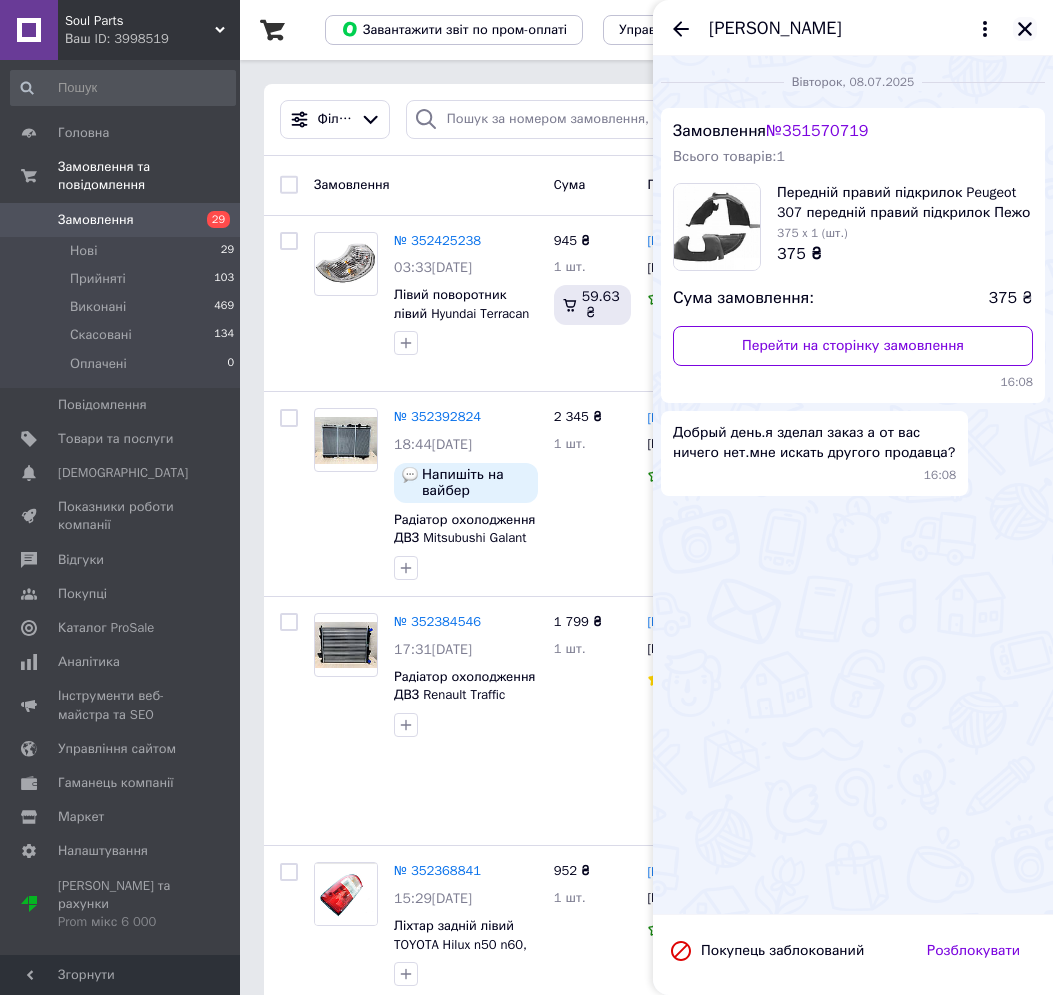 click 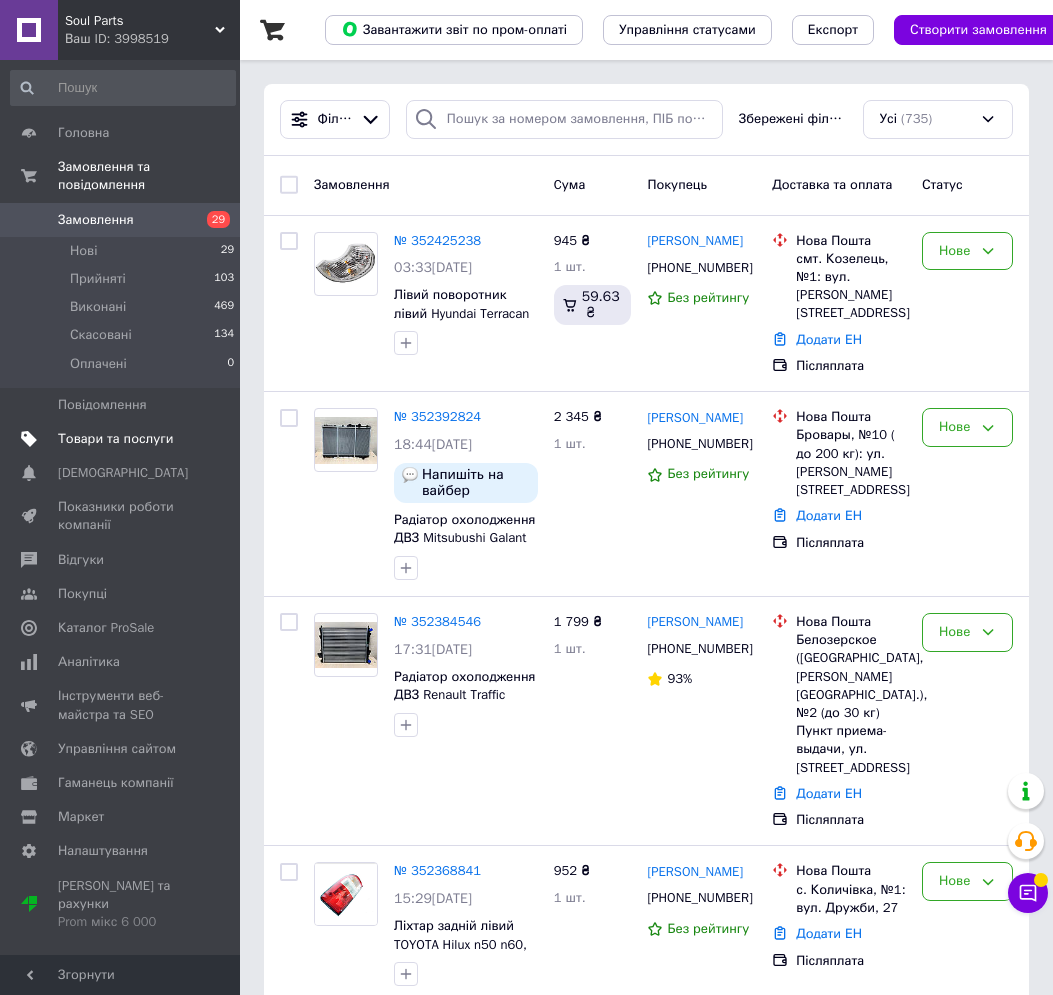 click on "Товари та послуги" at bounding box center (115, 439) 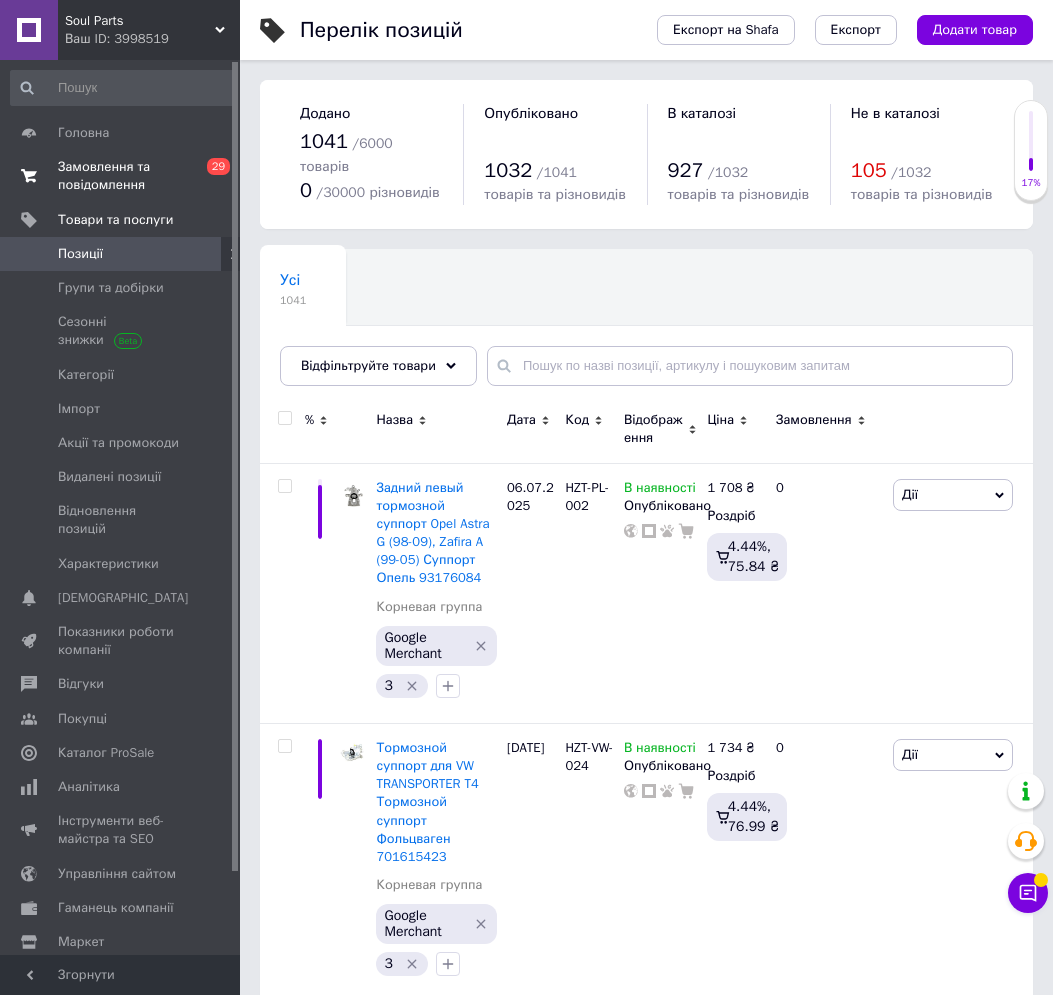 click on "Замовлення та повідомлення" at bounding box center [121, 176] 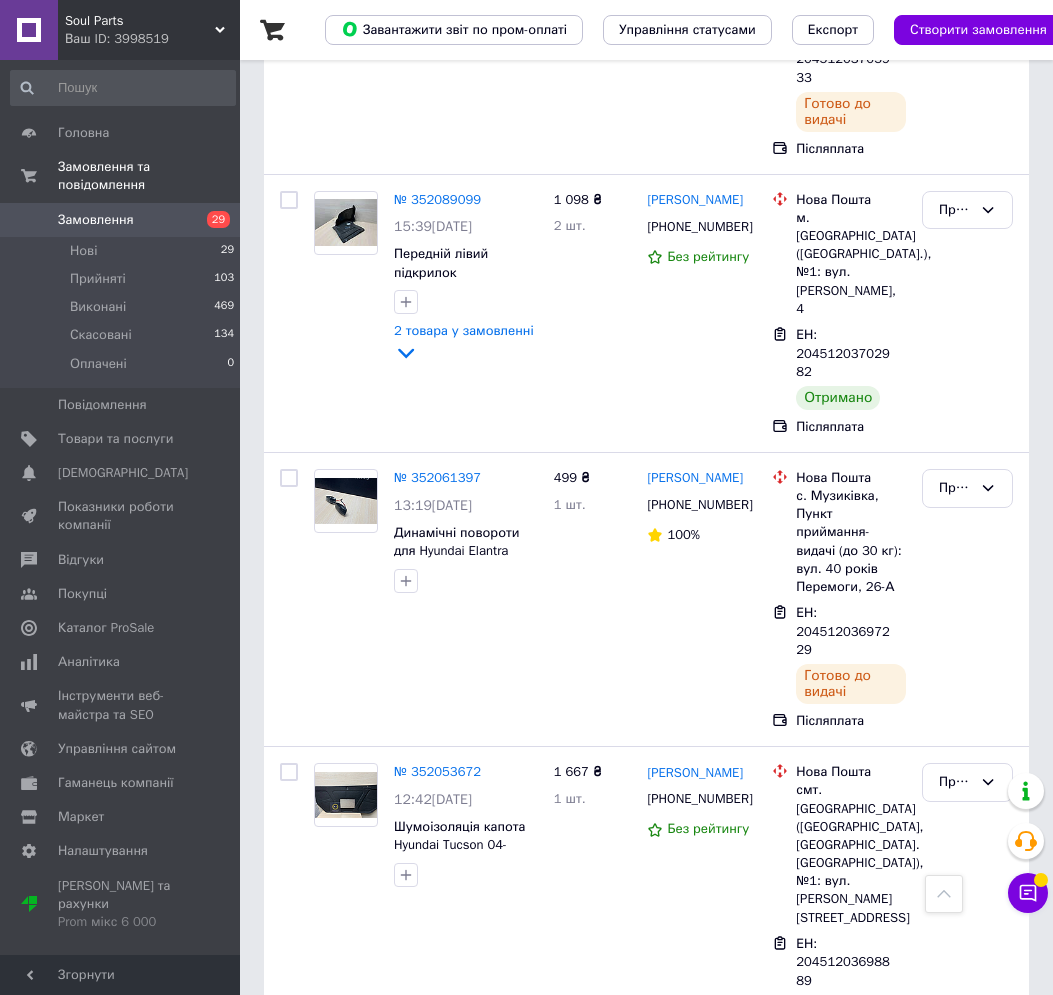 scroll, scrollTop: 2175, scrollLeft: 0, axis: vertical 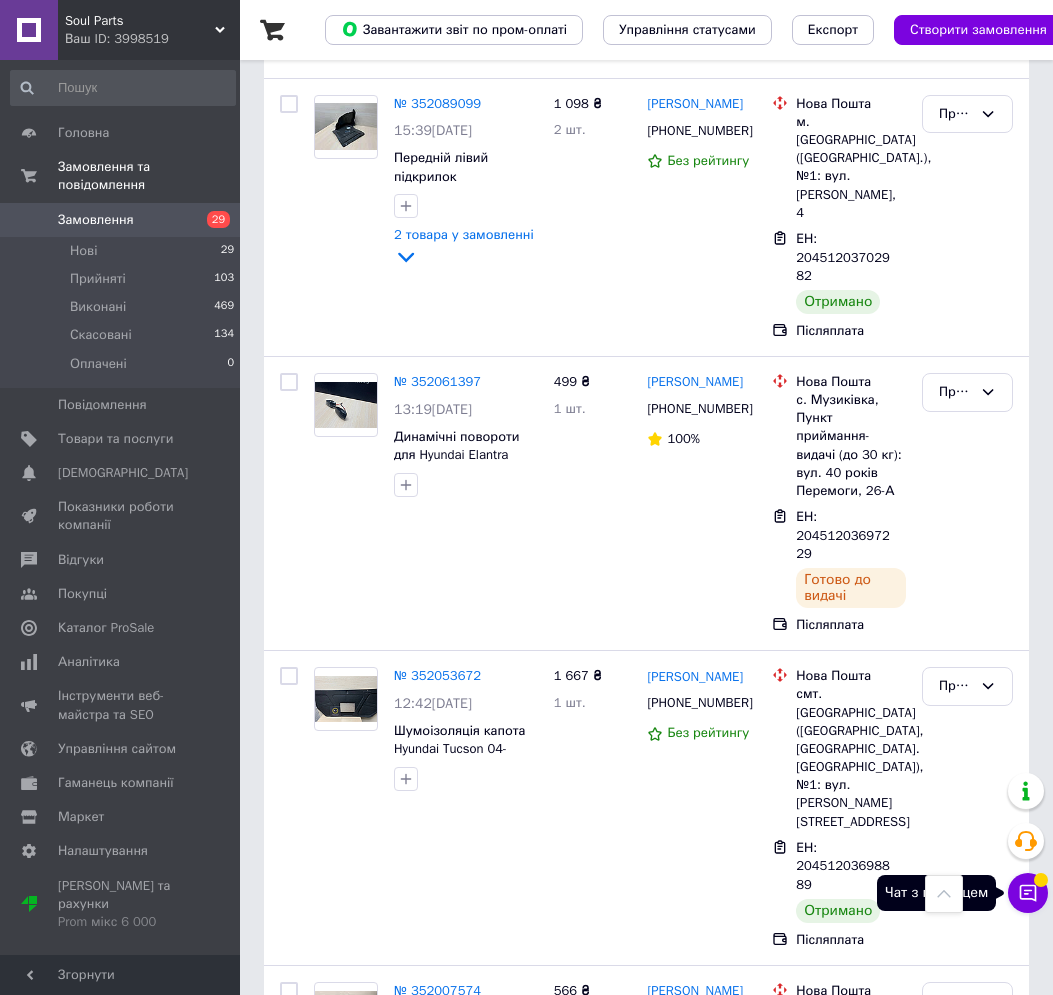 click on "Чат з покупцем" at bounding box center [1028, 893] 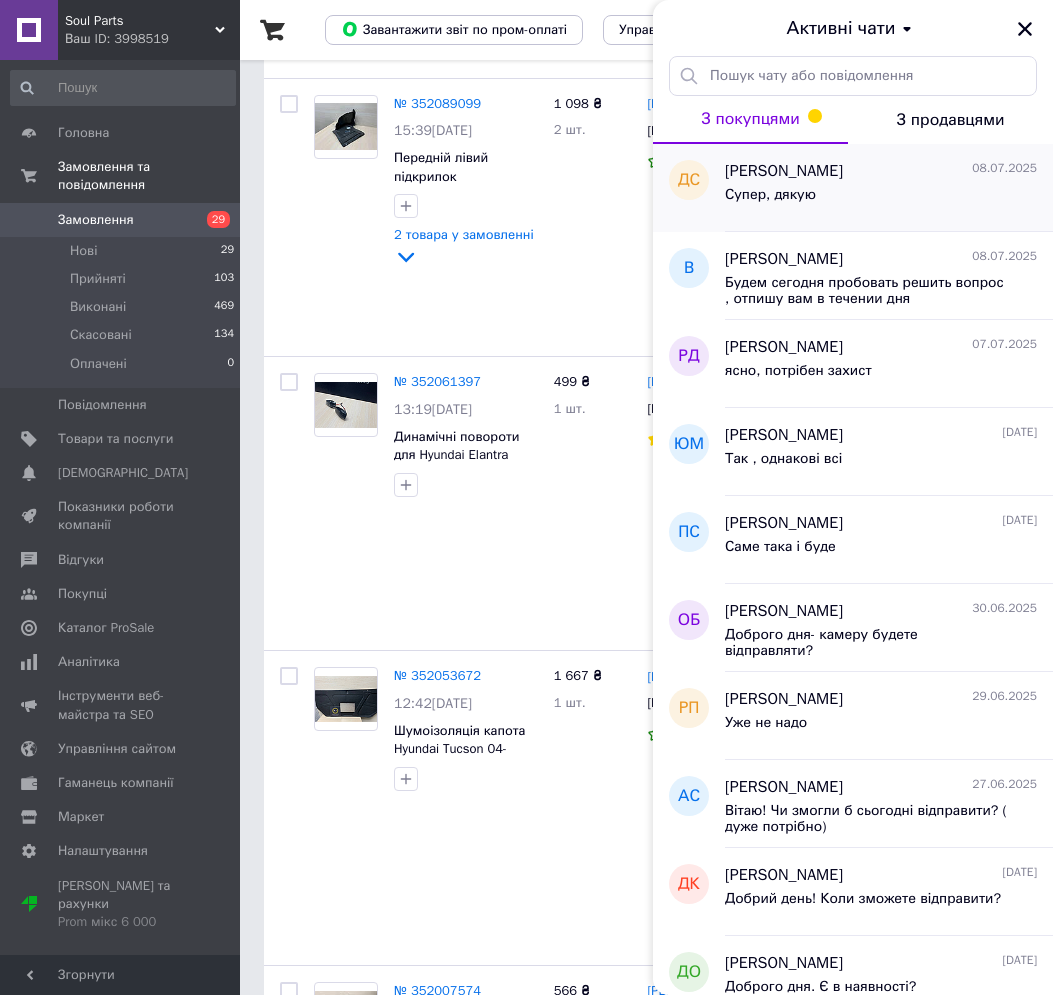 click on "Супер, дякую" at bounding box center (881, 199) 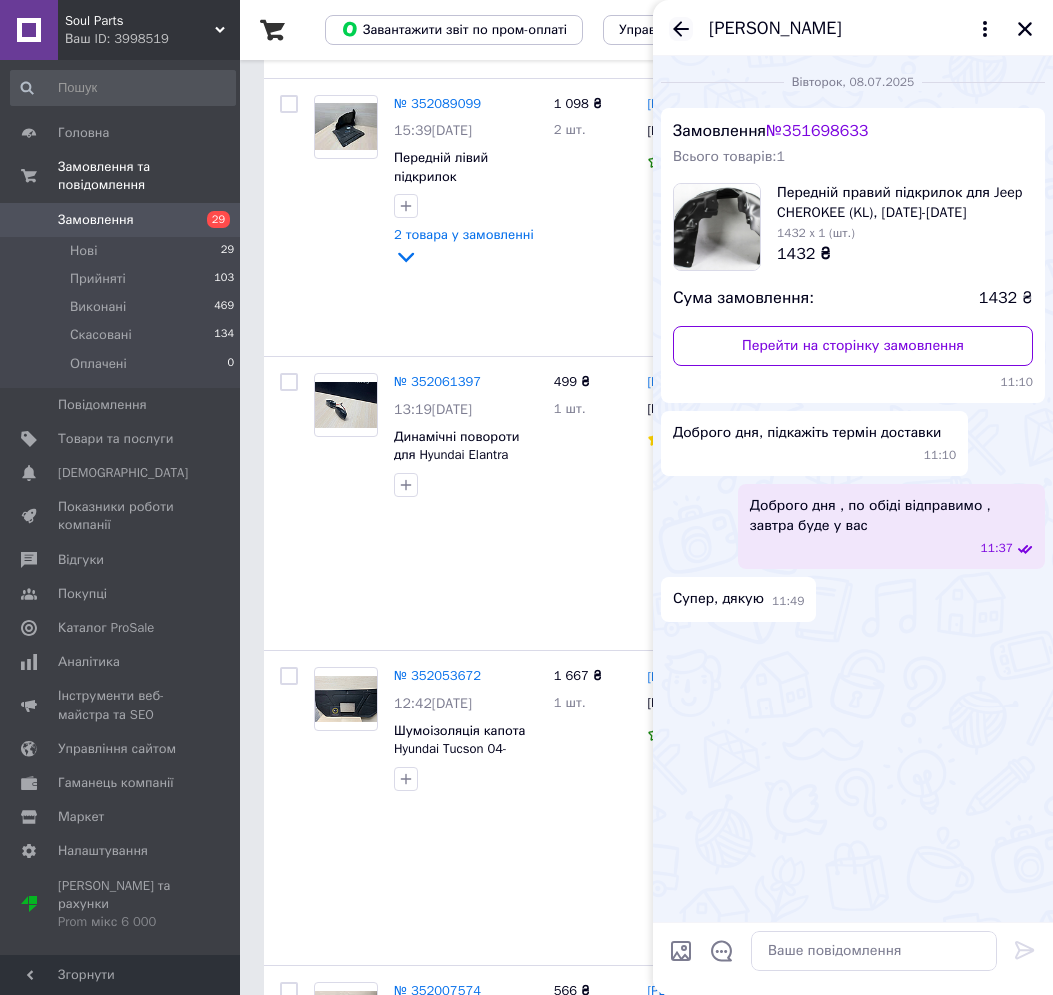 click 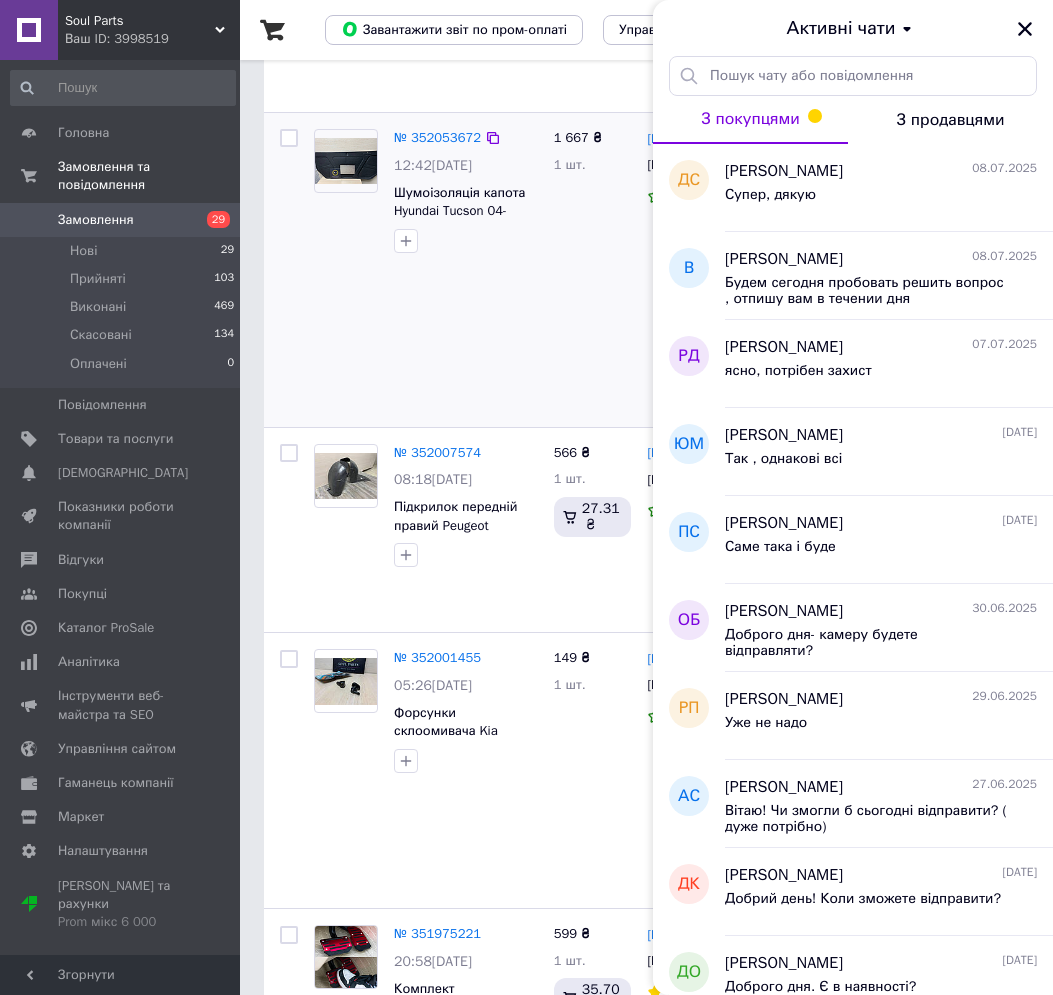 scroll, scrollTop: 2725, scrollLeft: 0, axis: vertical 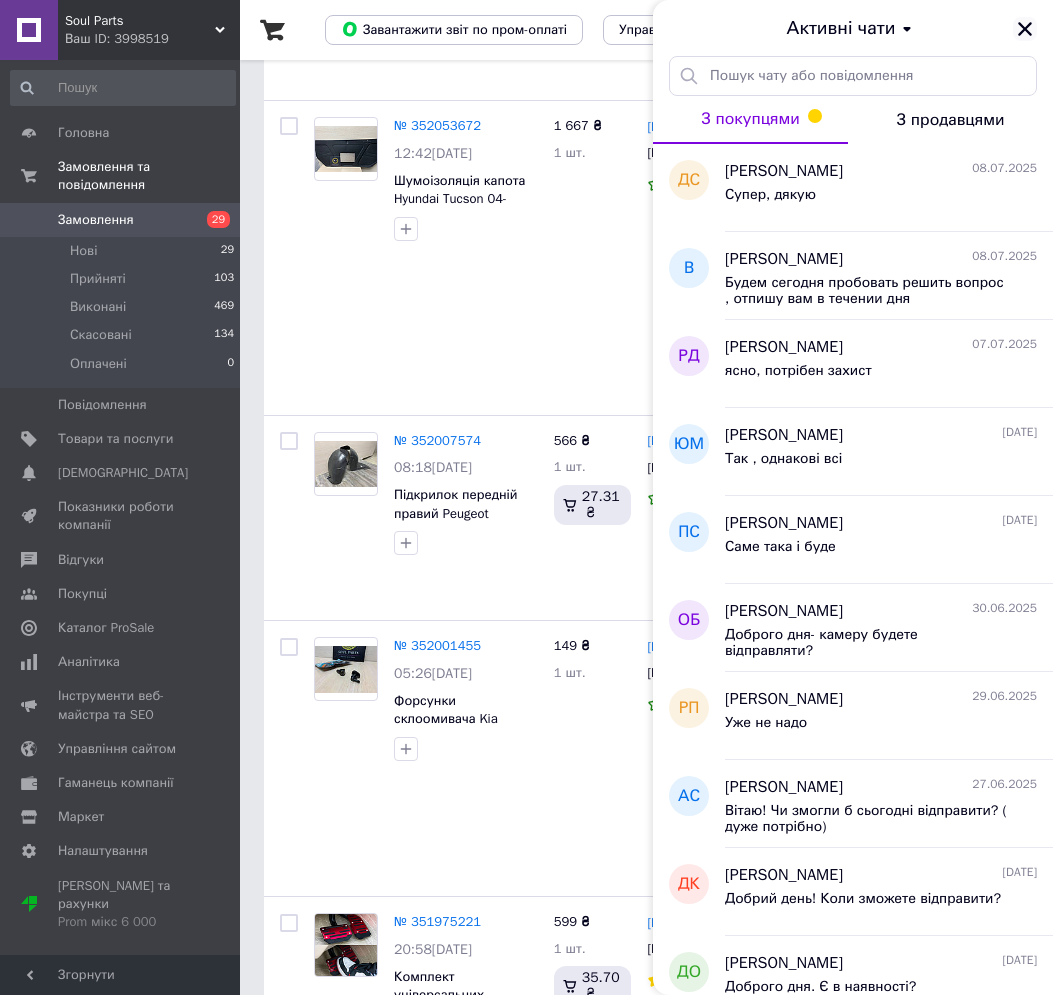 click 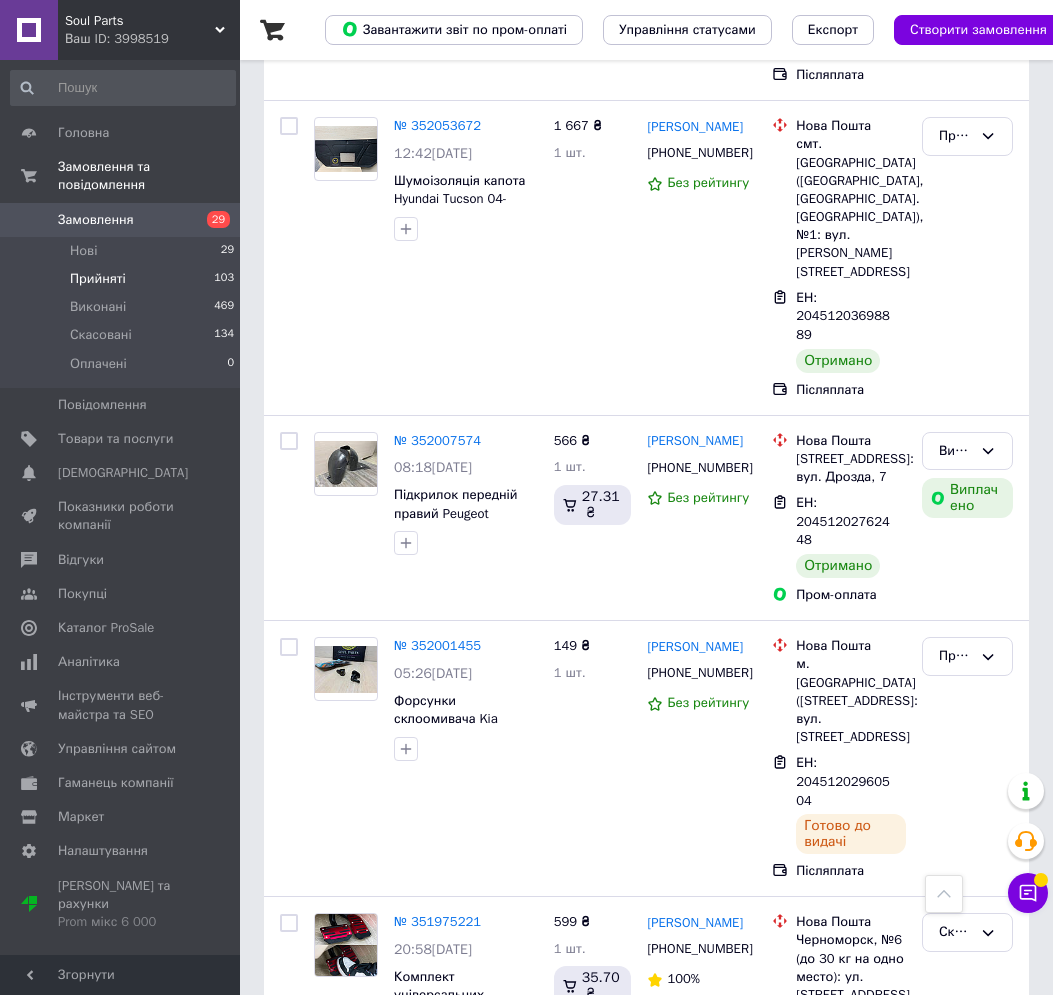 click on "Прийняті 103" at bounding box center [123, 279] 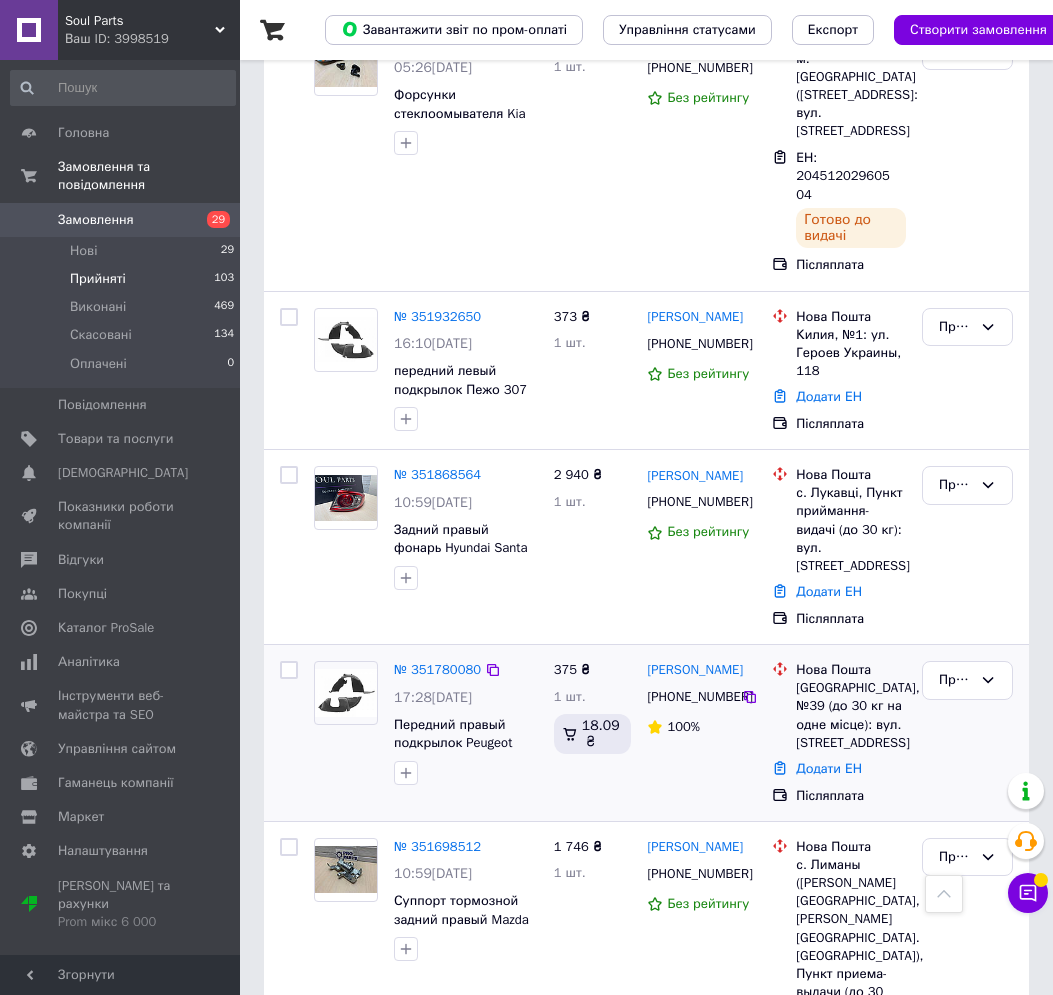 scroll, scrollTop: 2055, scrollLeft: 0, axis: vertical 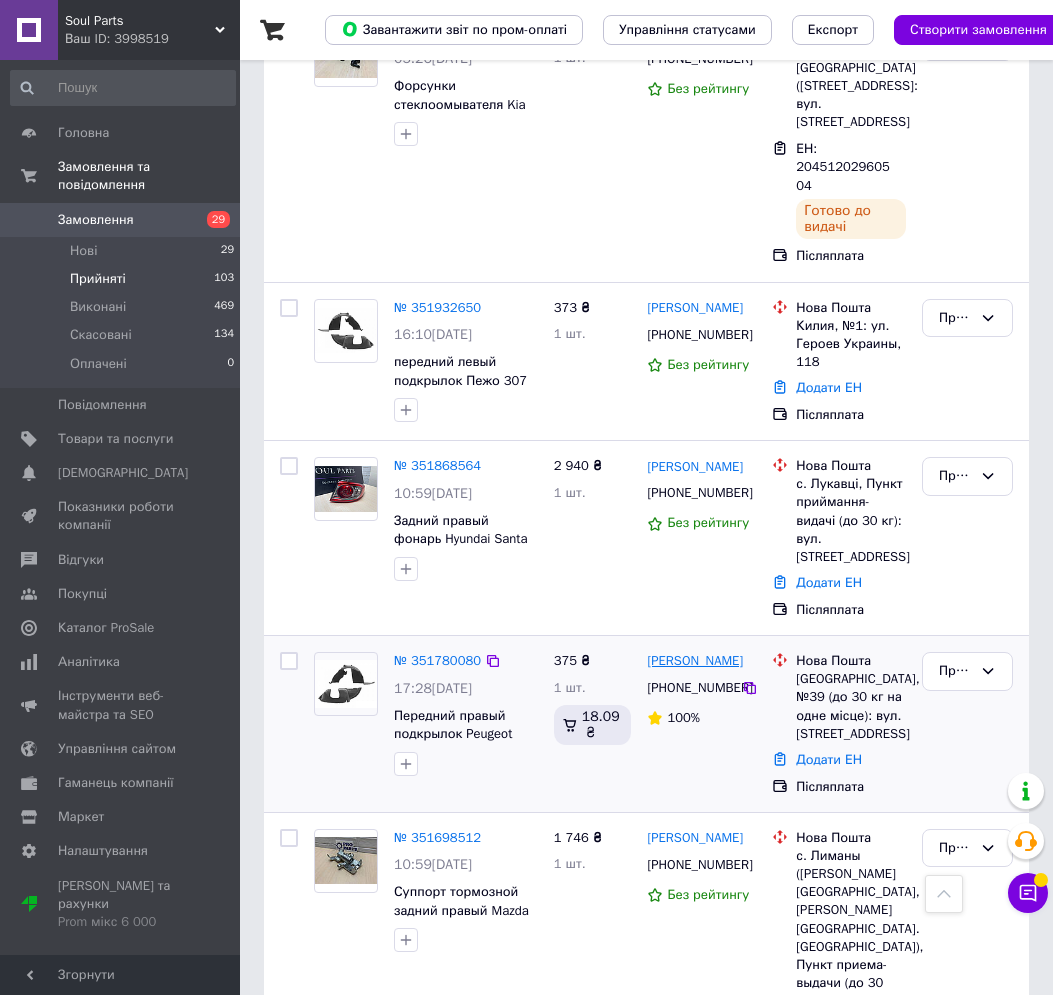 click on "[PERSON_NAME]" at bounding box center [695, 661] 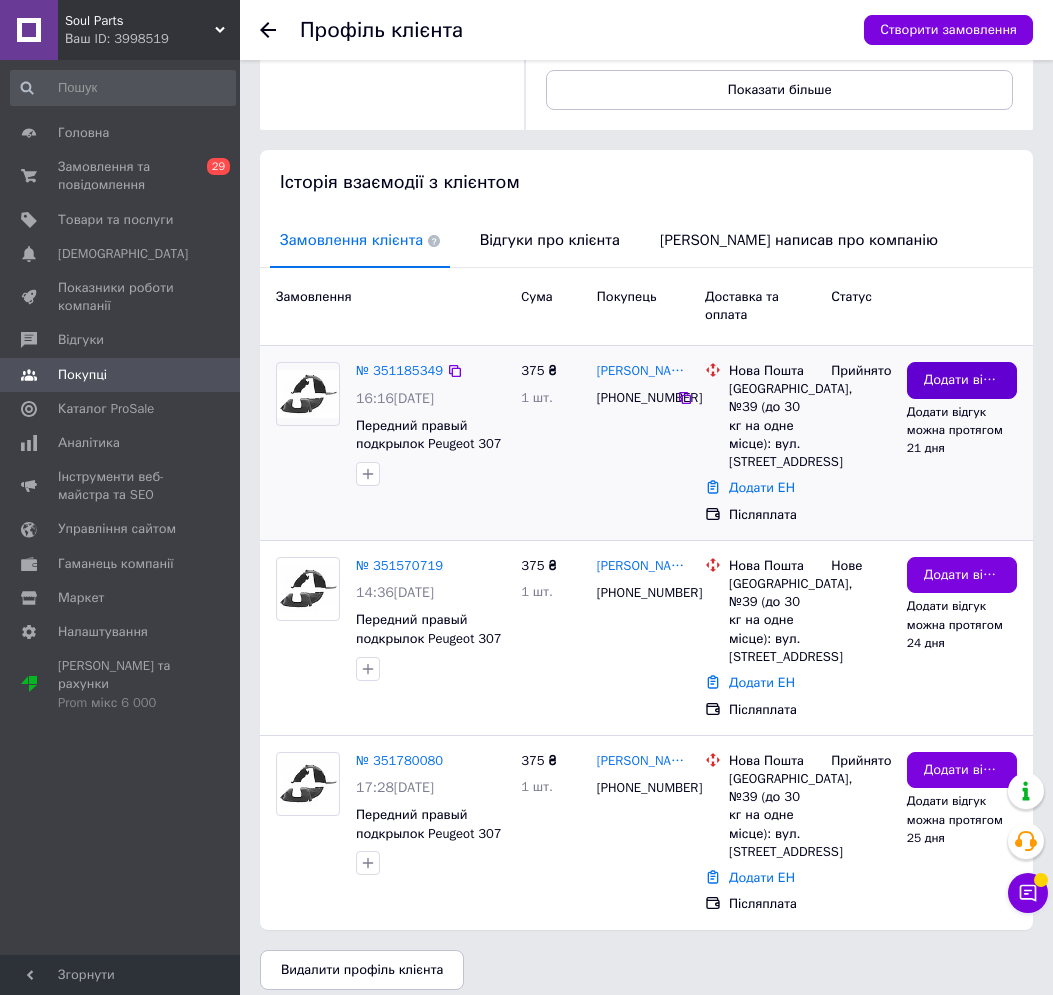 scroll, scrollTop: 498, scrollLeft: 0, axis: vertical 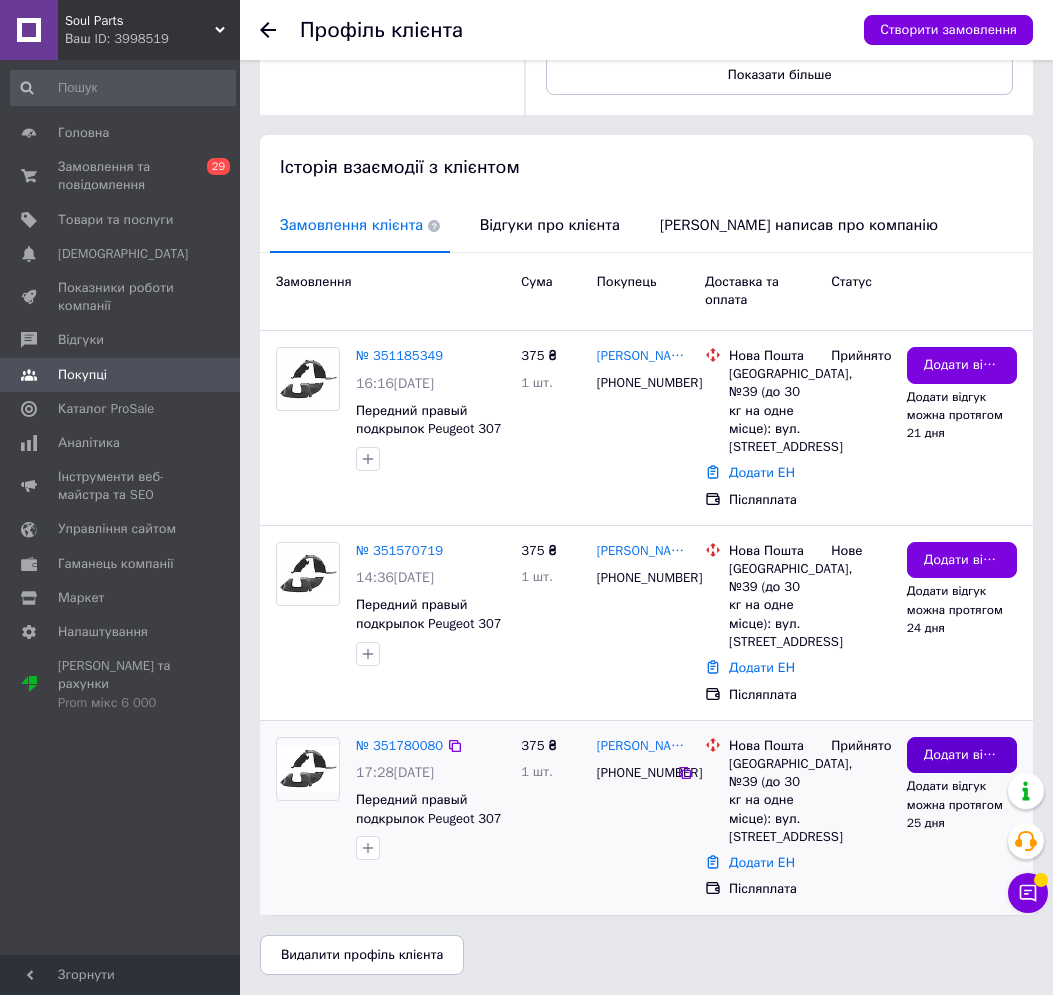 click on "Додати відгук" at bounding box center (962, 755) 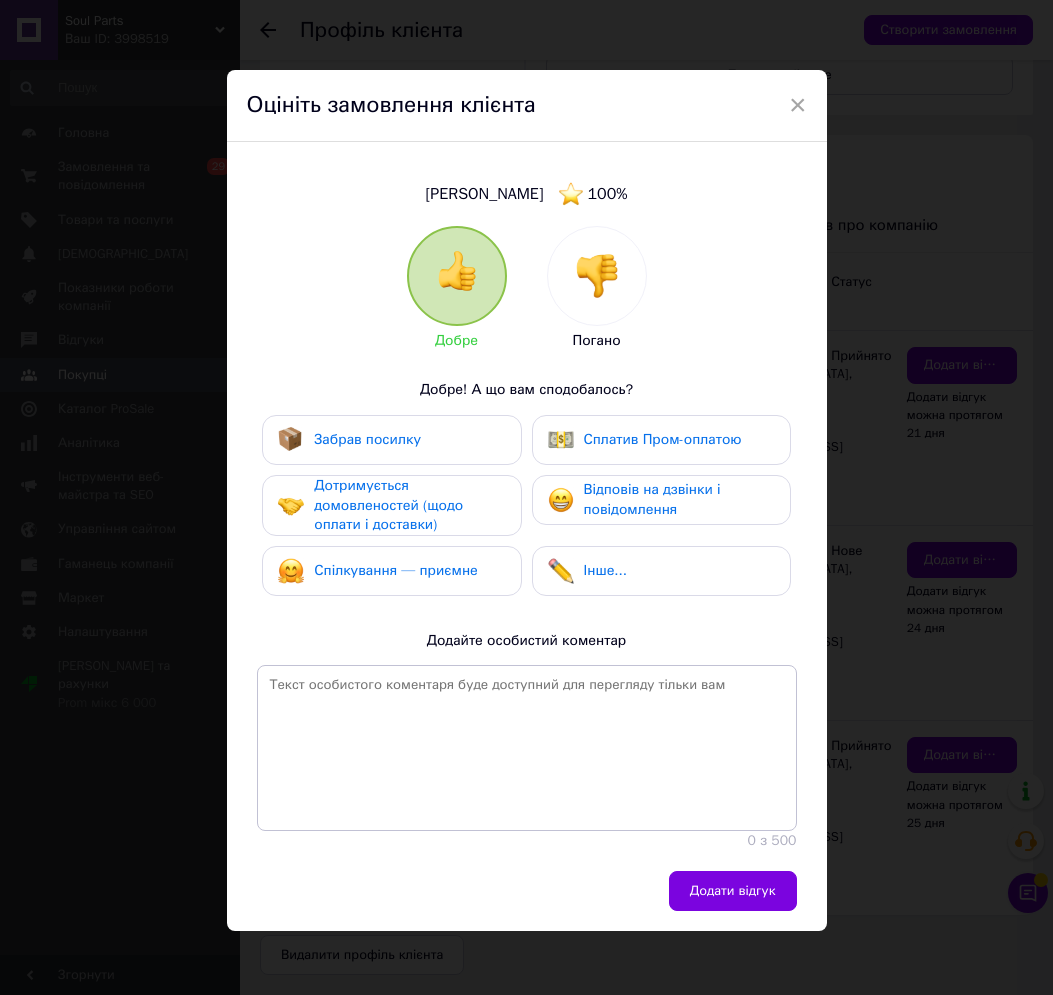 click at bounding box center (597, 276) 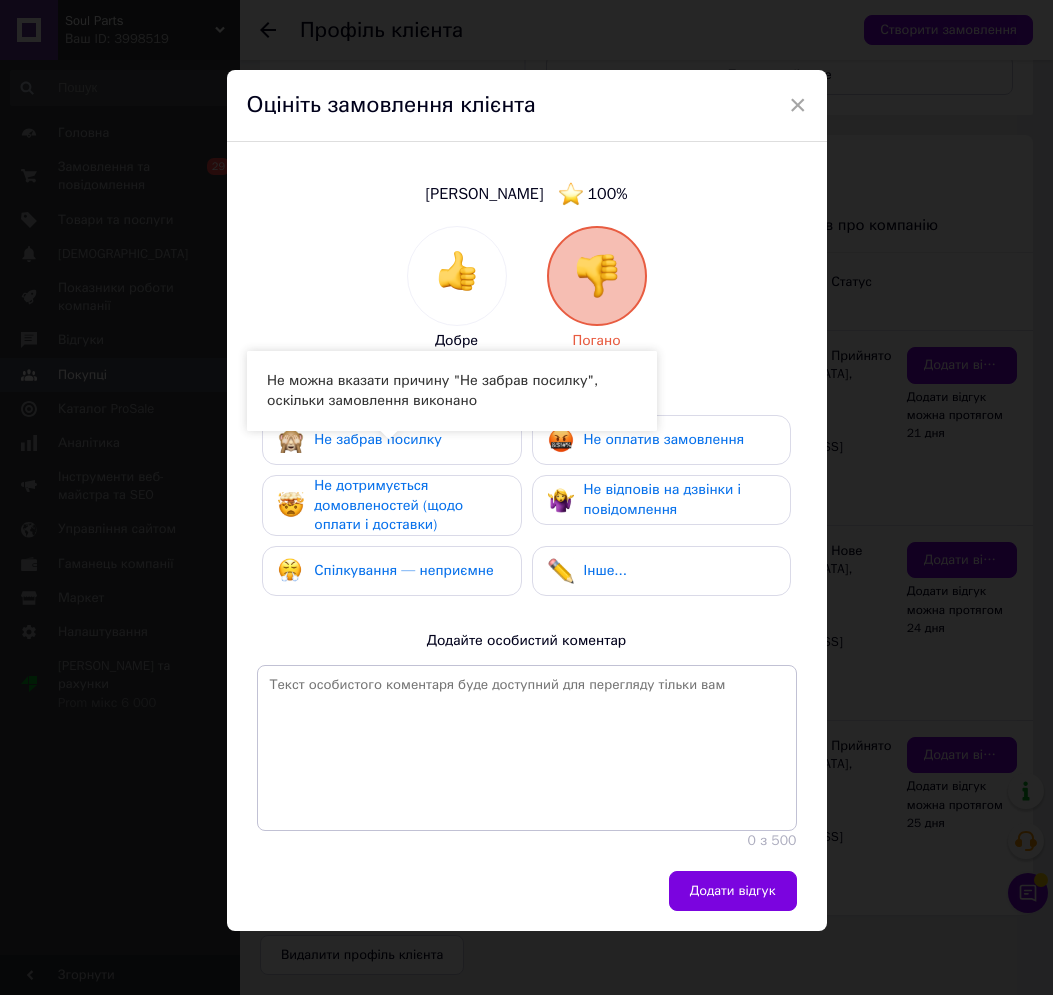 click on "Не забрав посилку" at bounding box center (377, 439) 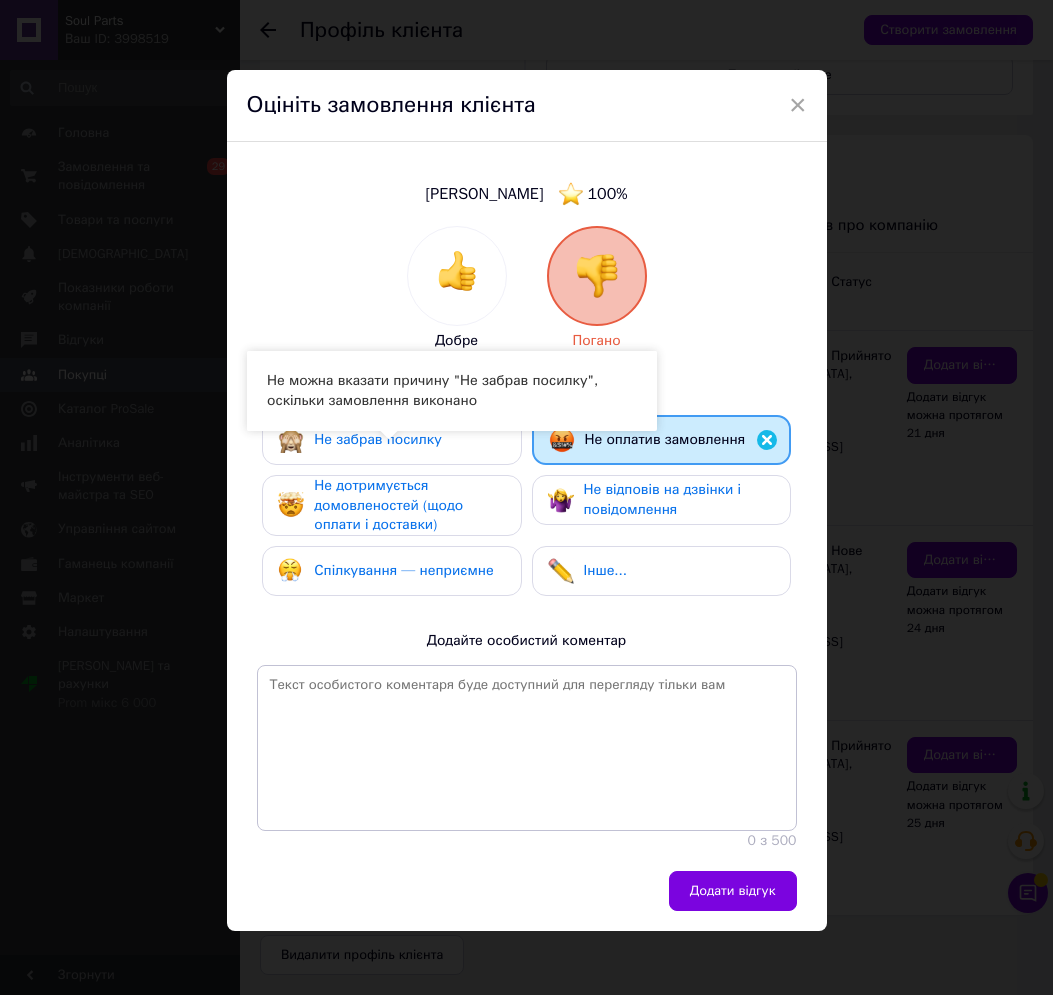 click on "Не відповів на дзвінки і повідомлення" at bounding box center (679, 499) 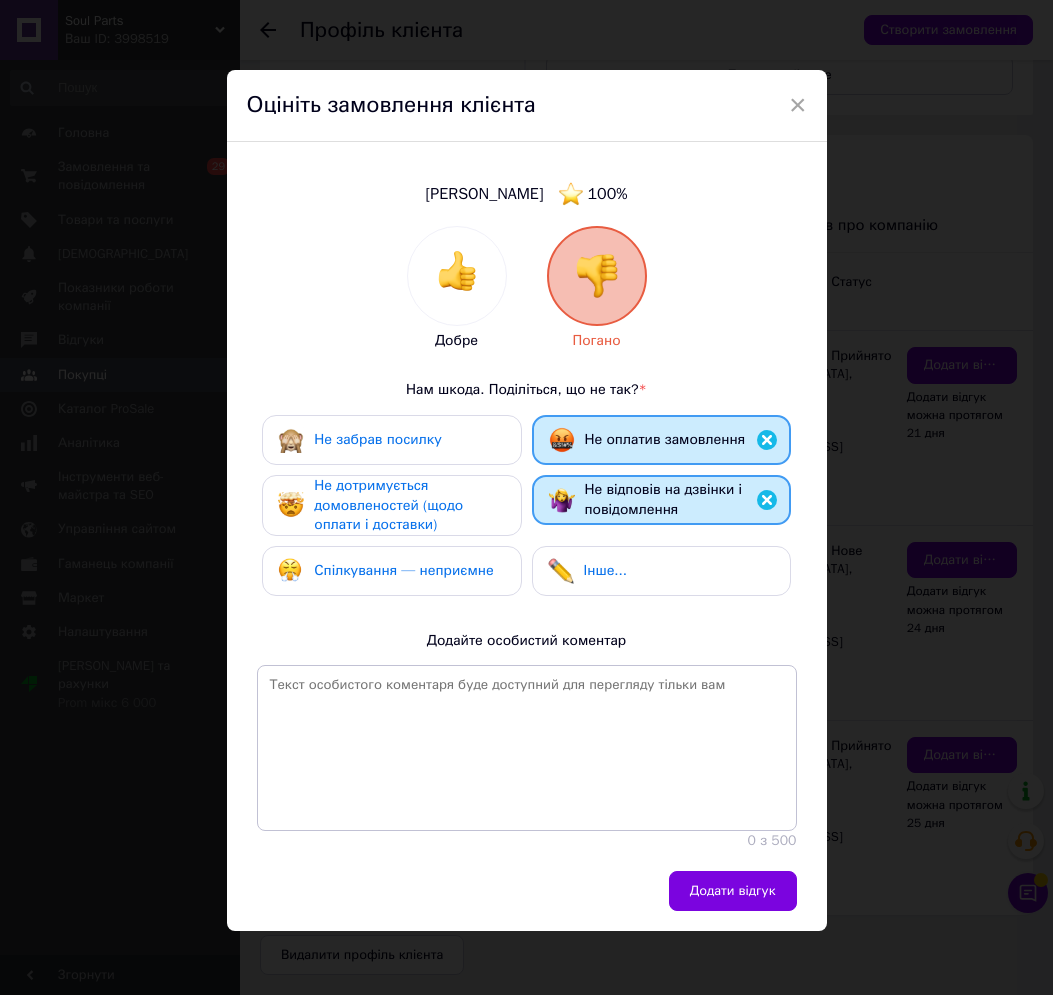 click on "Спілкування — неприємне" at bounding box center [403, 571] 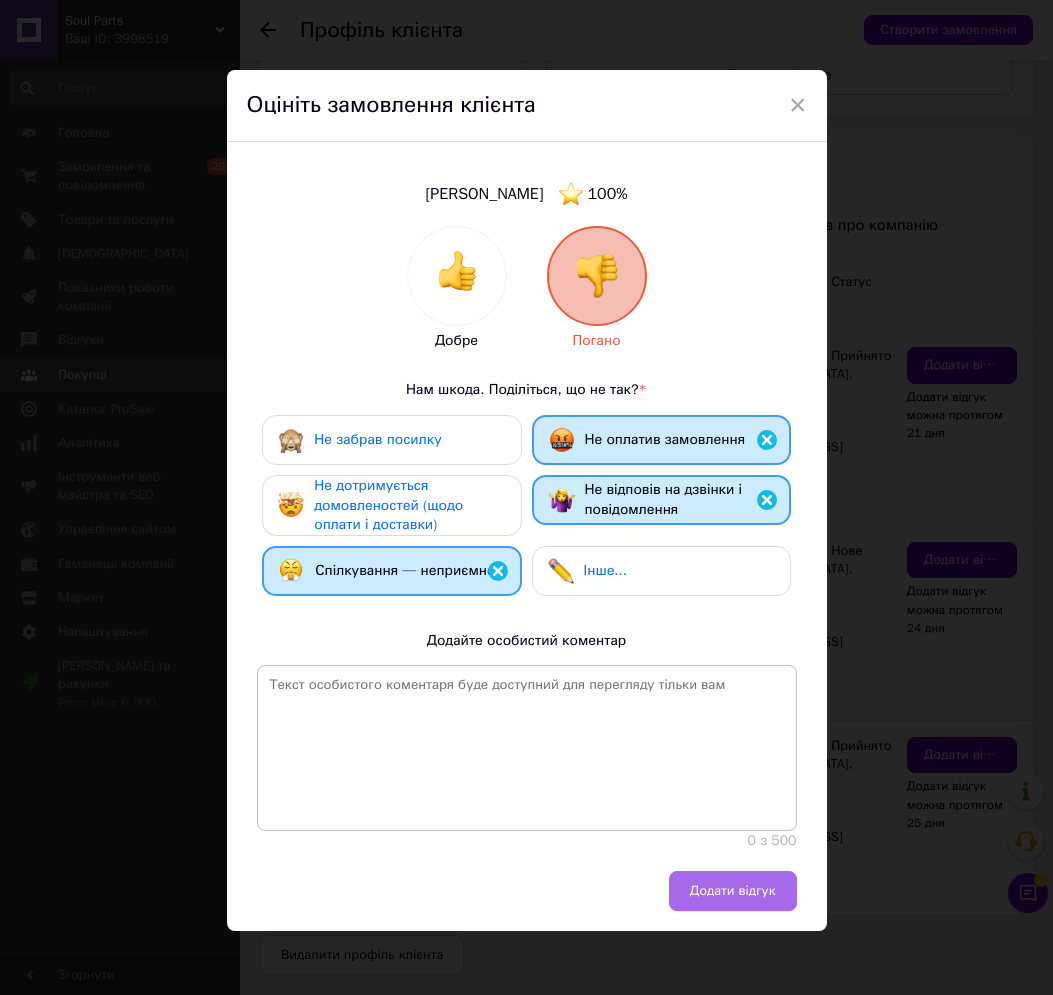 click on "Додати відгук" at bounding box center [733, 891] 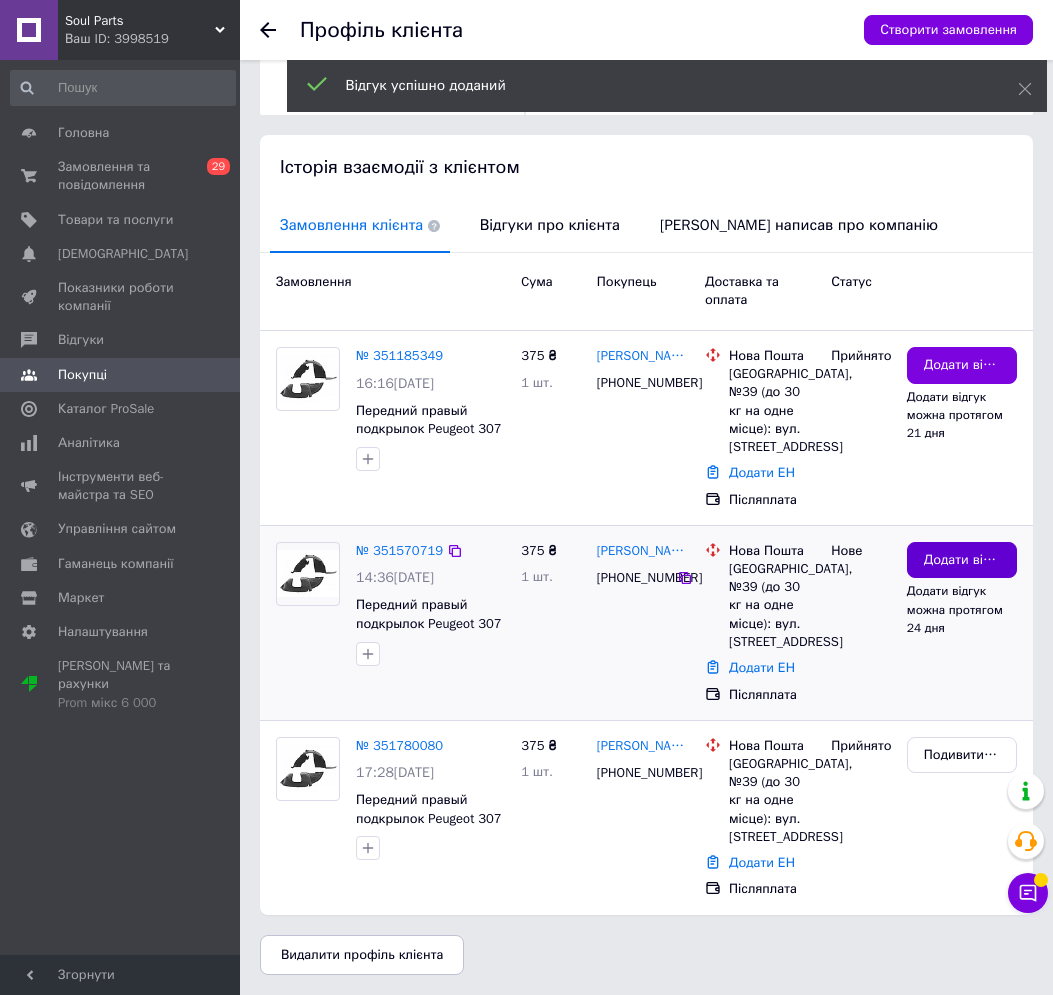 click on "Додати відгук" at bounding box center [962, 560] 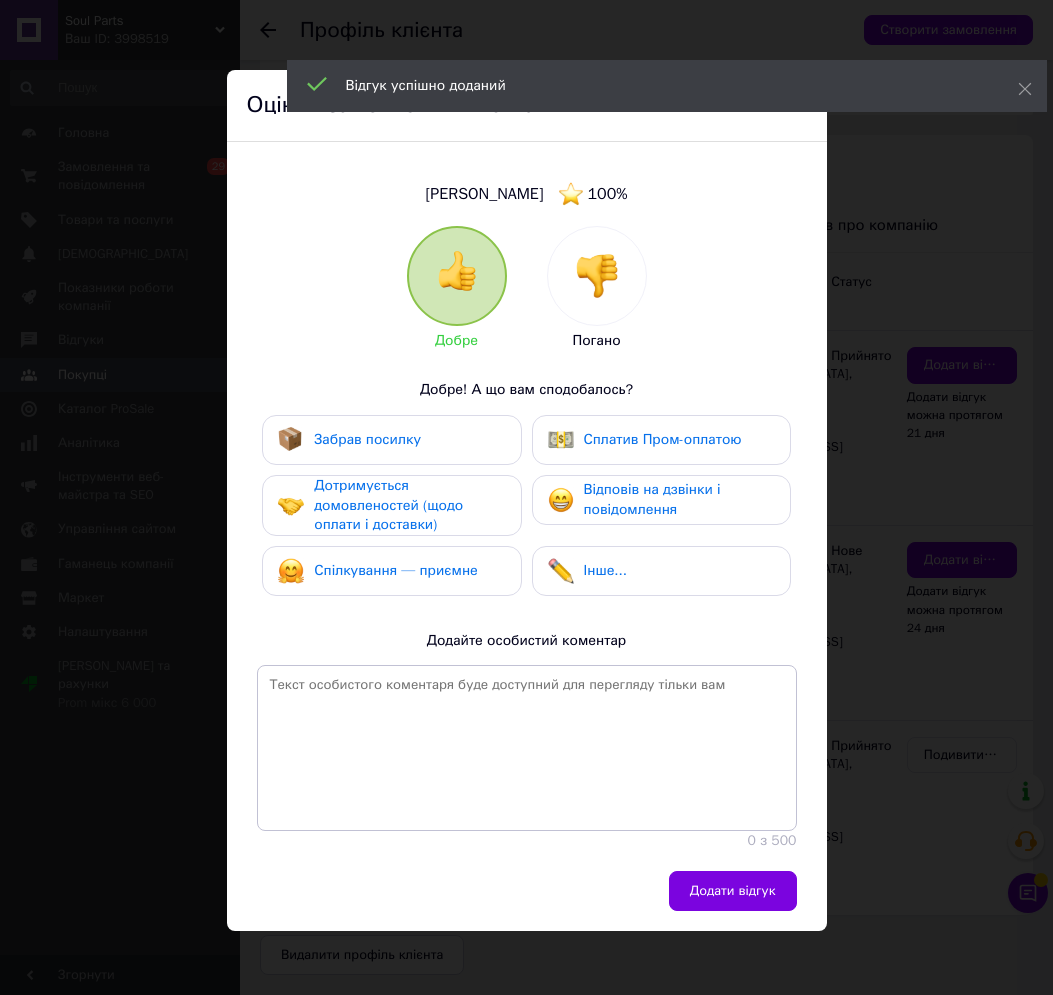 click at bounding box center [597, 276] 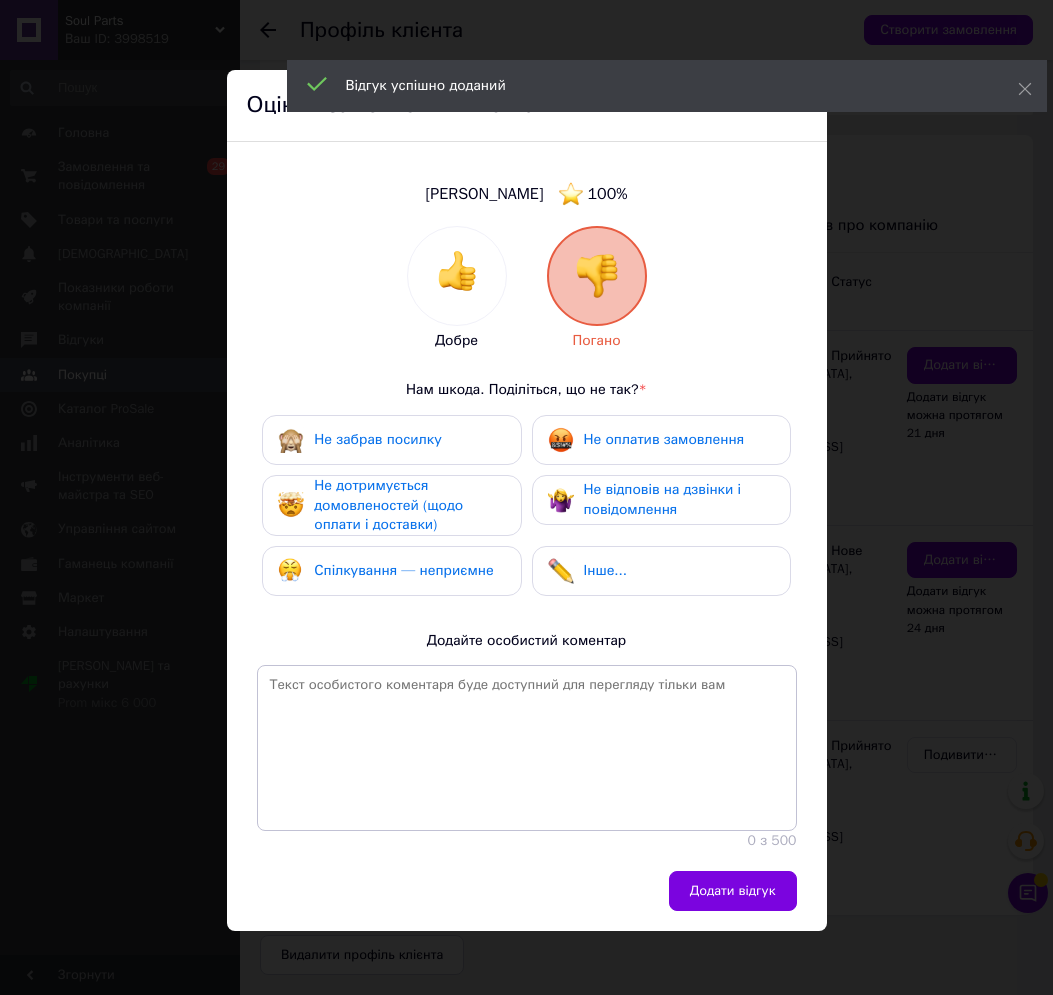 click on "Не відповів на дзвінки і повідомлення" at bounding box center (663, 499) 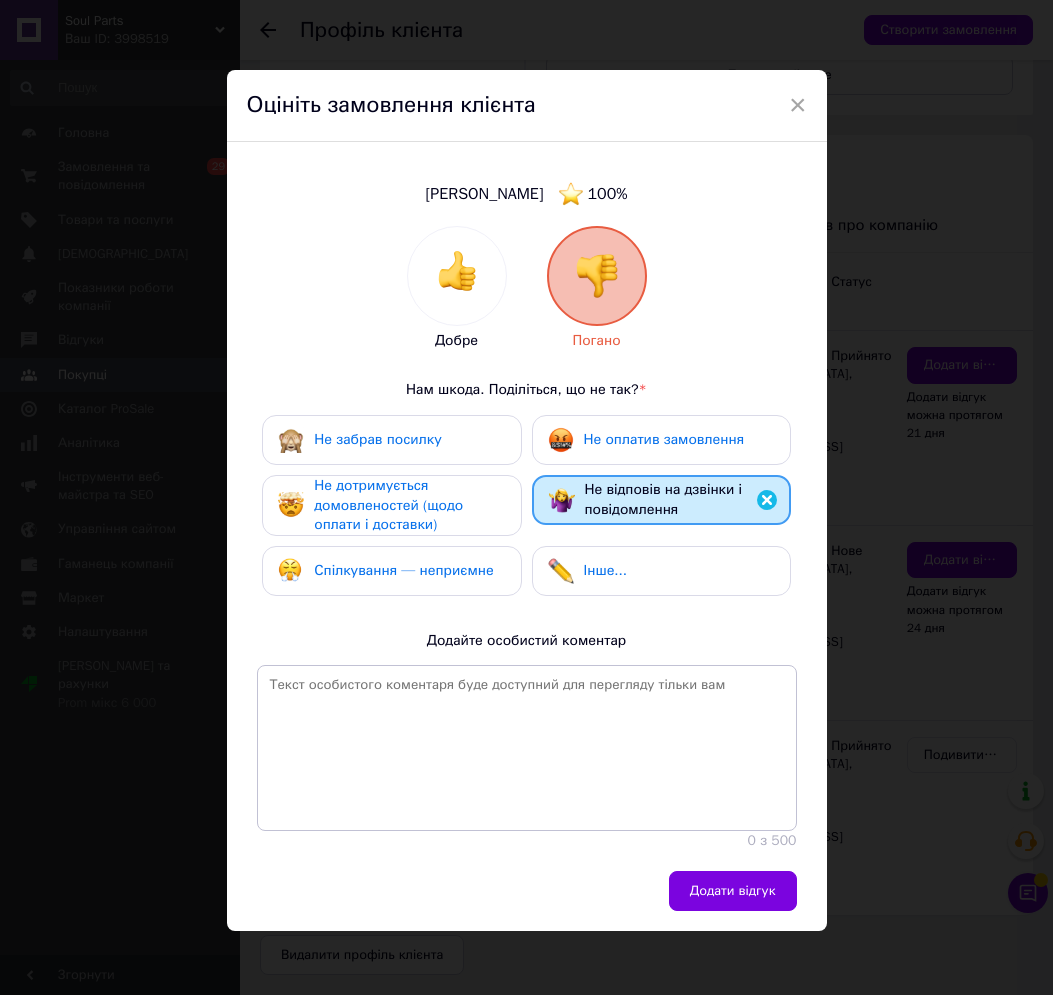 click on "Спілкування — неприємне" at bounding box center [403, 570] 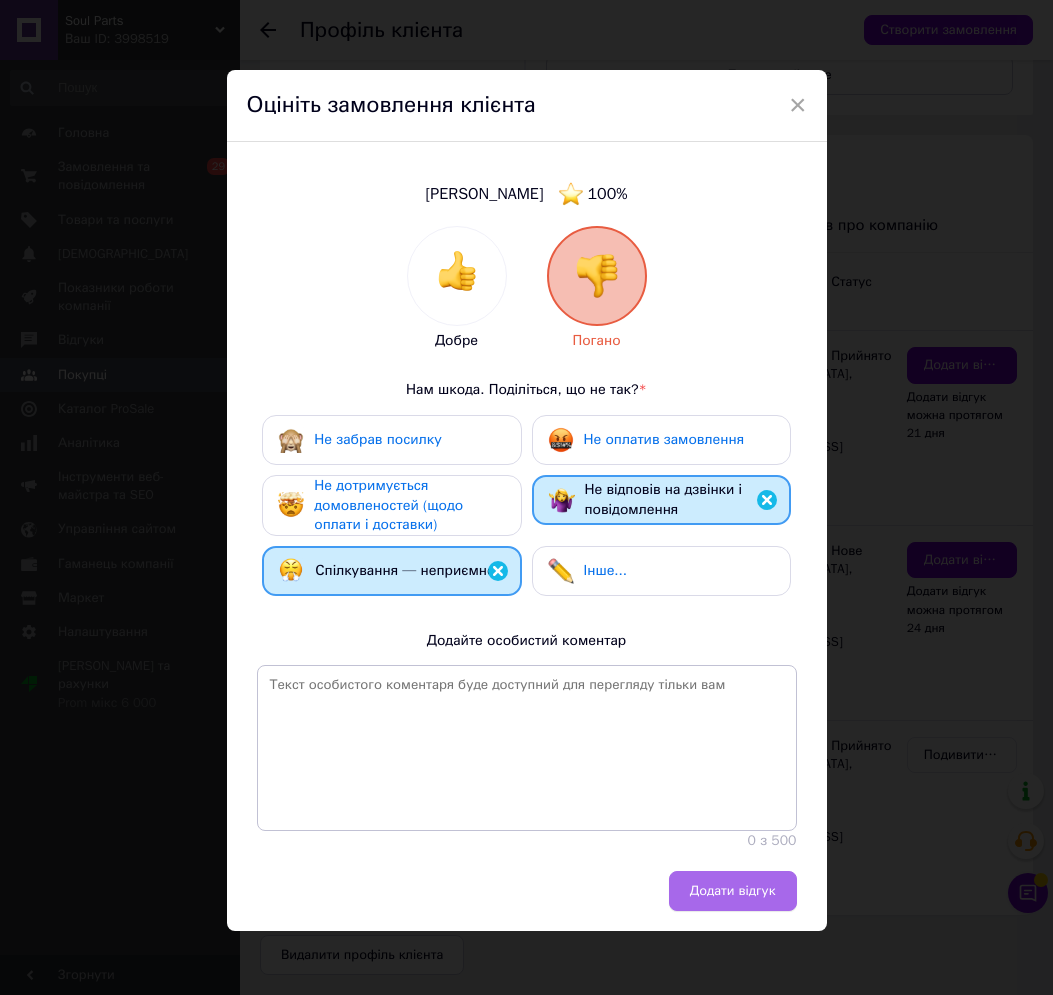 click on "Додати відгук" at bounding box center [733, 891] 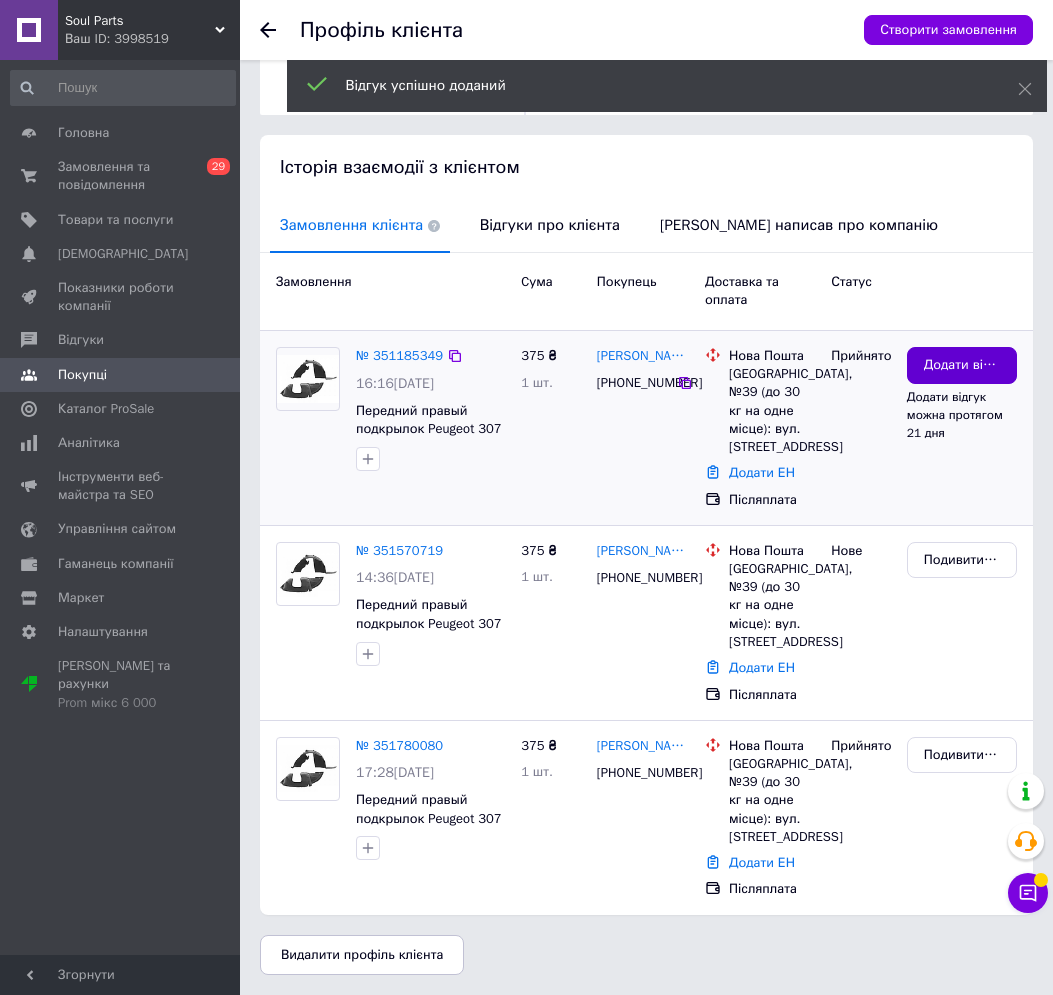 click on "Додати відгук" at bounding box center (962, 365) 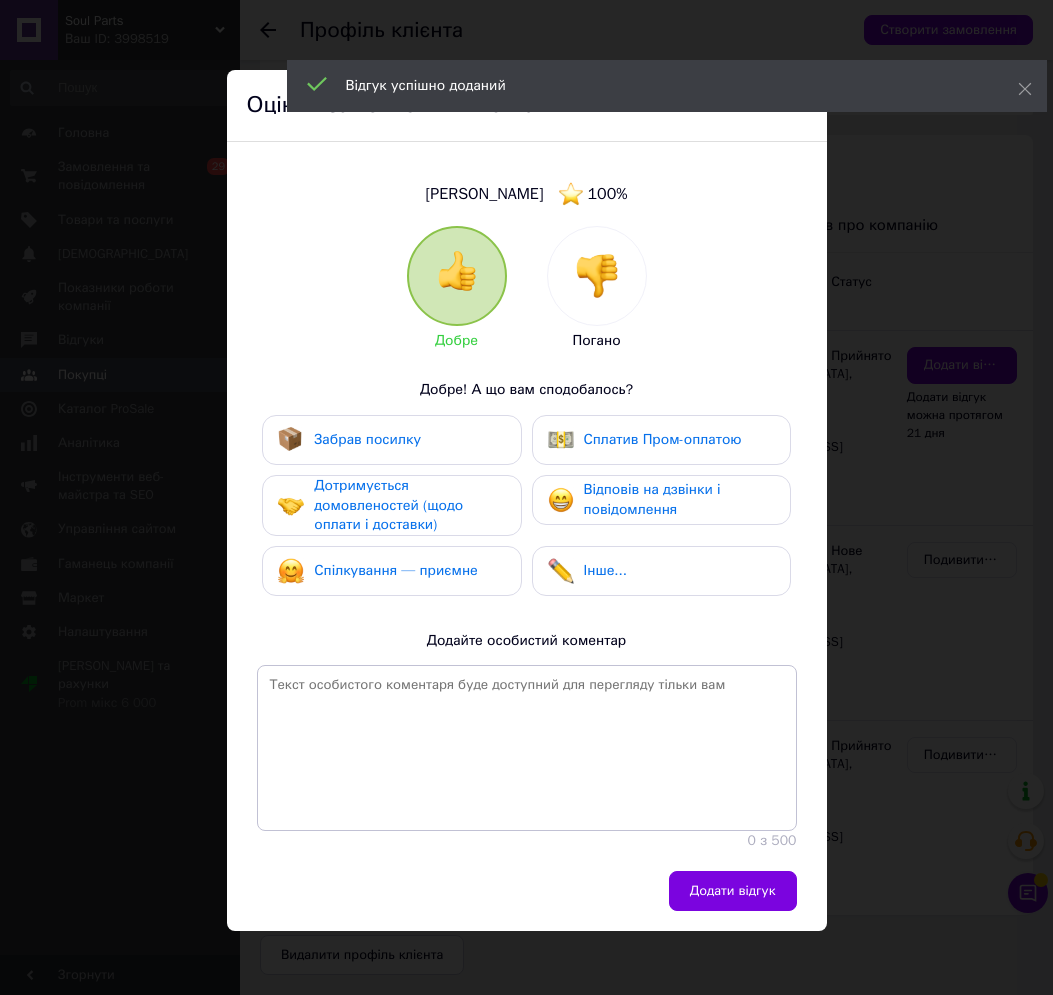 click on "Добре Погано" at bounding box center (527, 288) 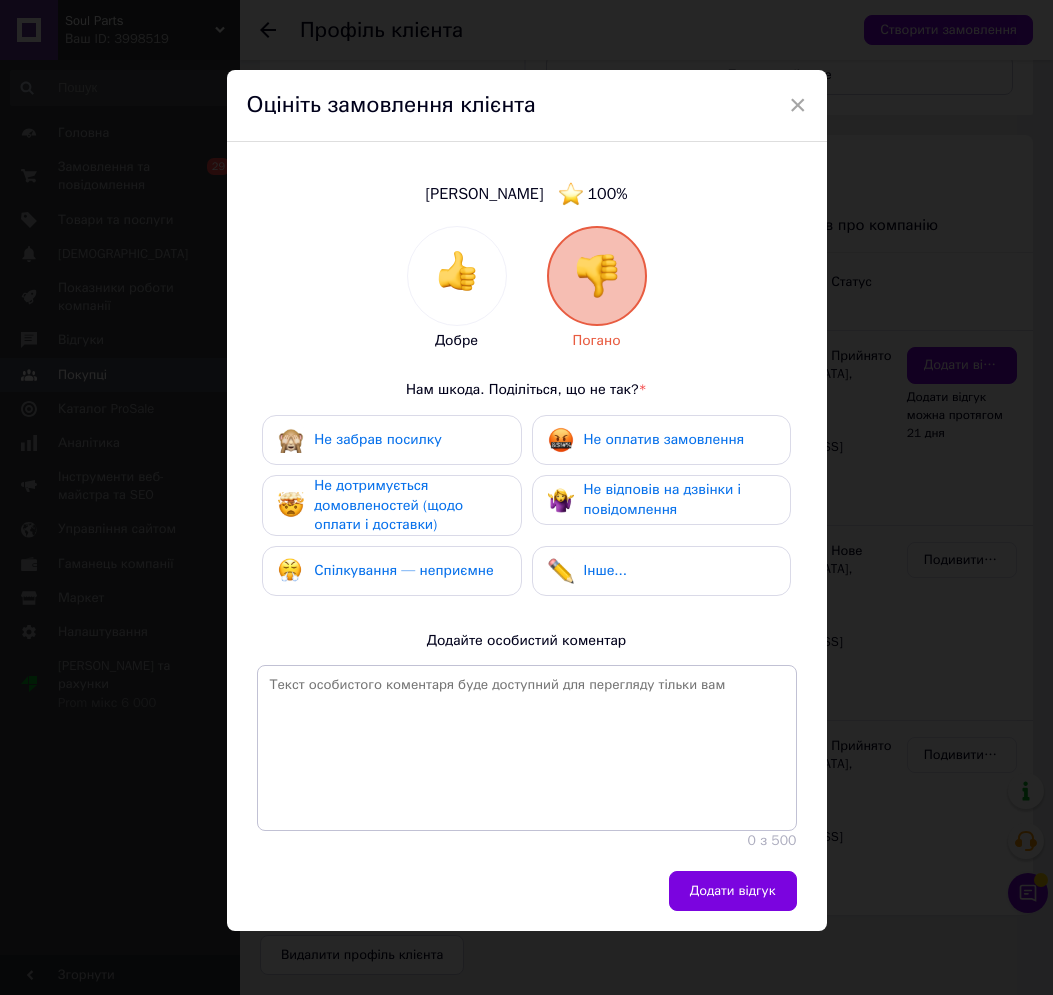click on "Не оплатив замовлення" at bounding box center (664, 439) 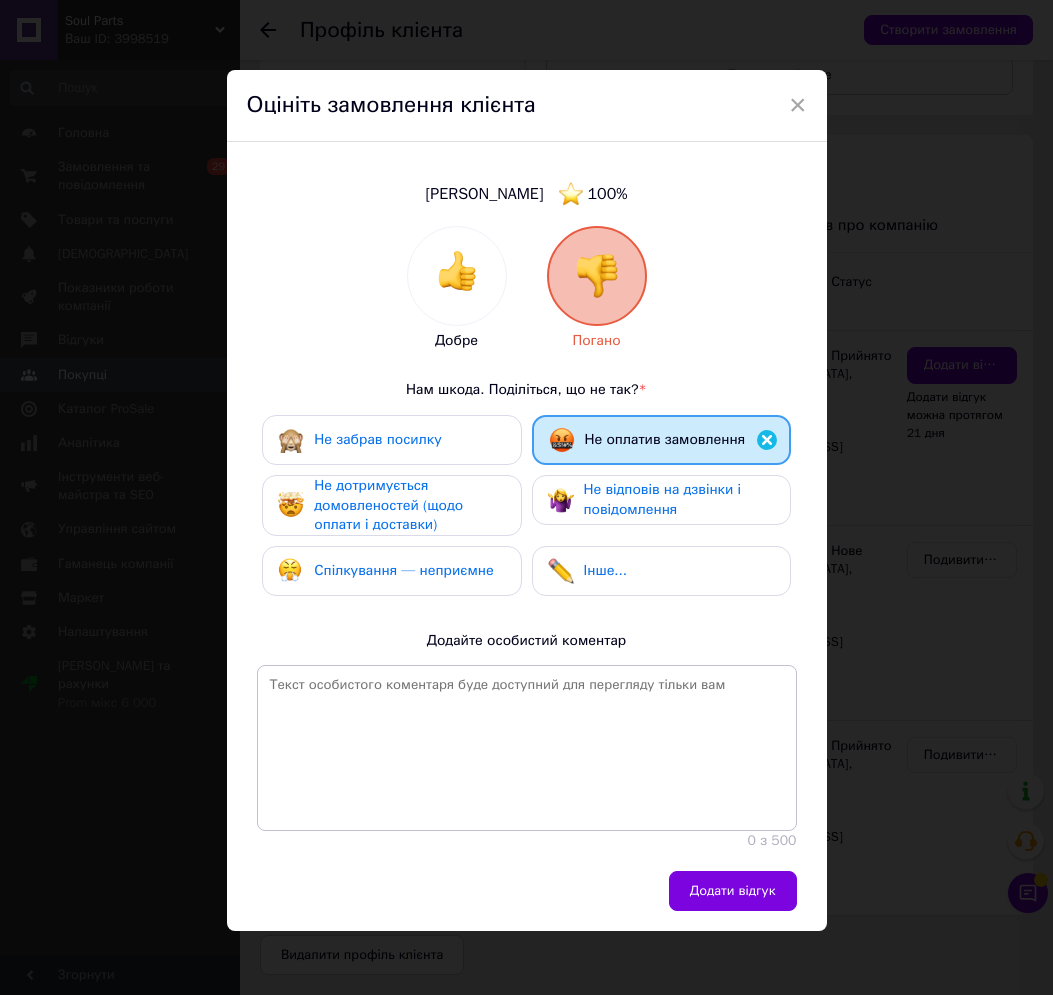 click on "Не відповів на дзвінки і повідомлення" at bounding box center (663, 499) 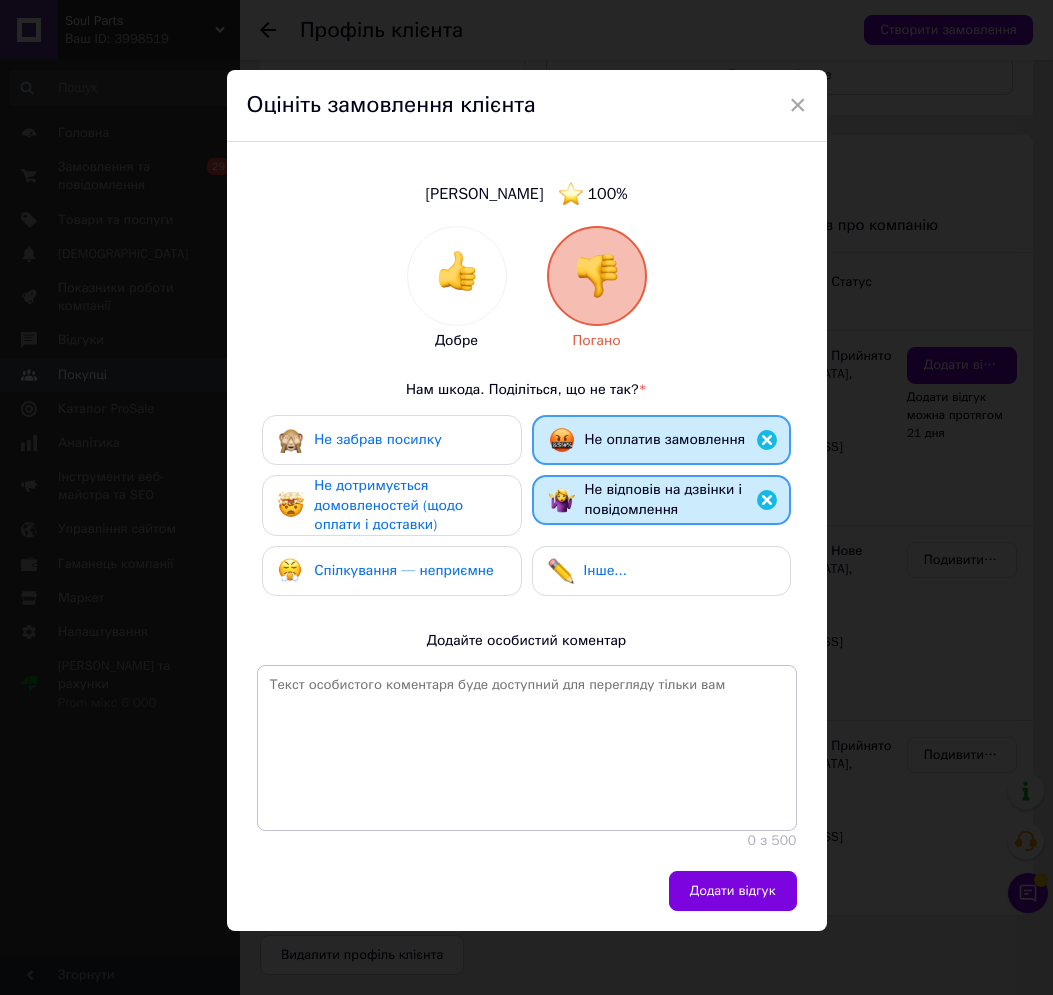 click on "Спілкування — неприємне" at bounding box center [391, 571] 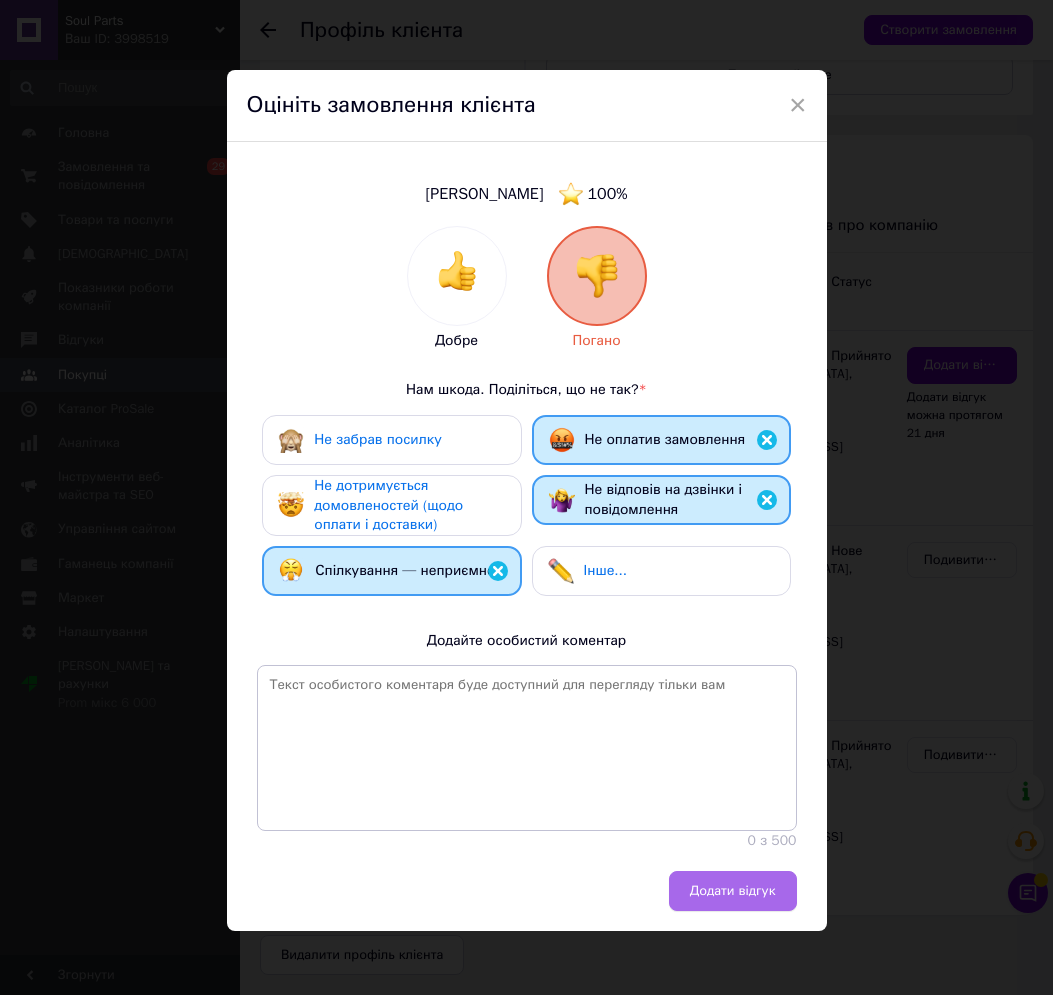 click on "Додати відгук" at bounding box center (733, 891) 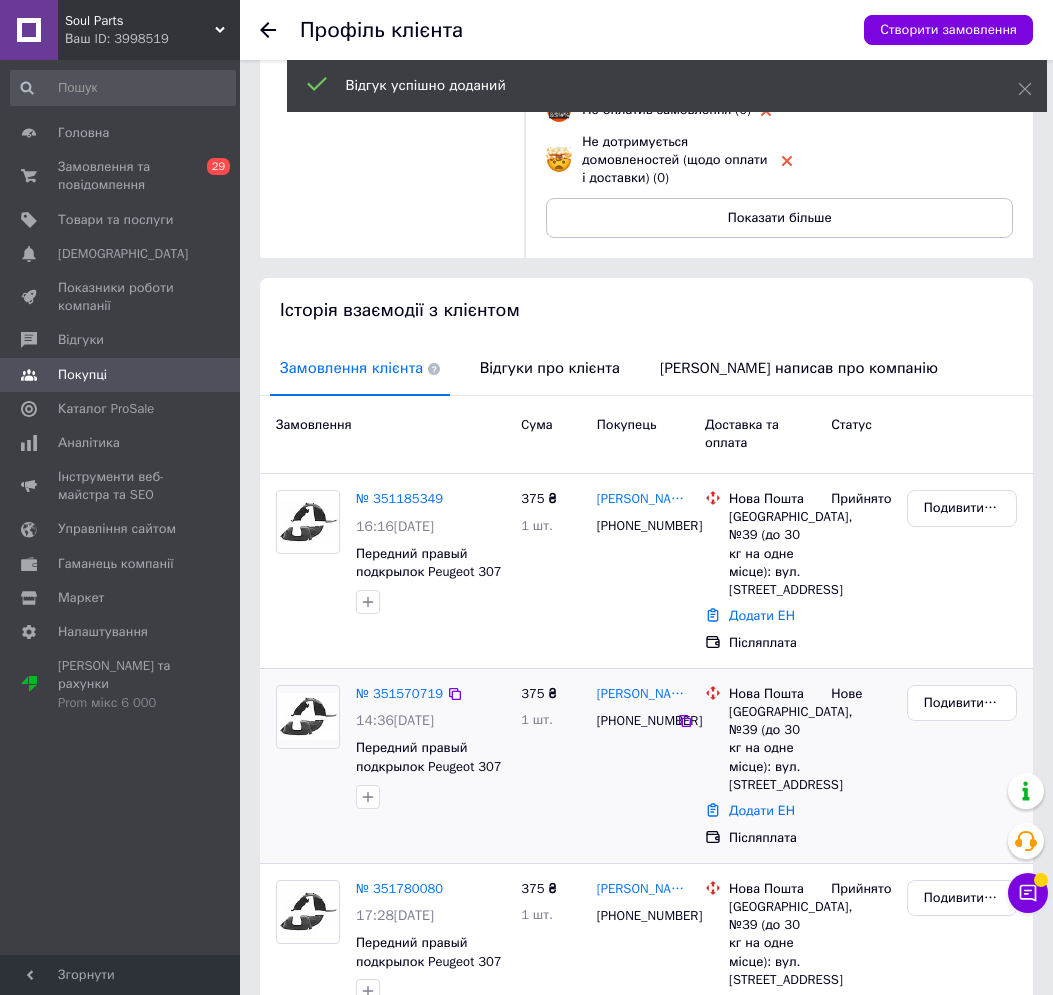 scroll, scrollTop: 0, scrollLeft: 0, axis: both 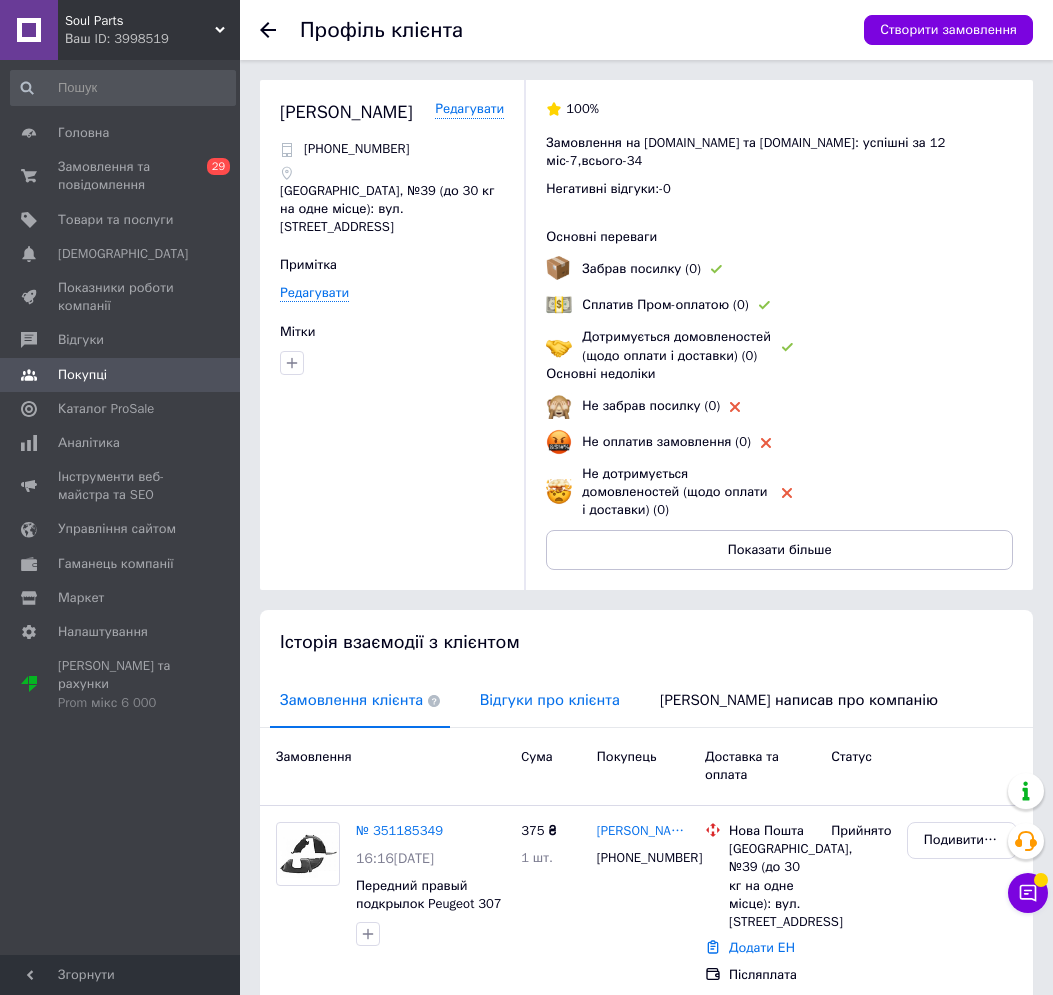 click on "Відгуки про клієнта" at bounding box center (550, 700) 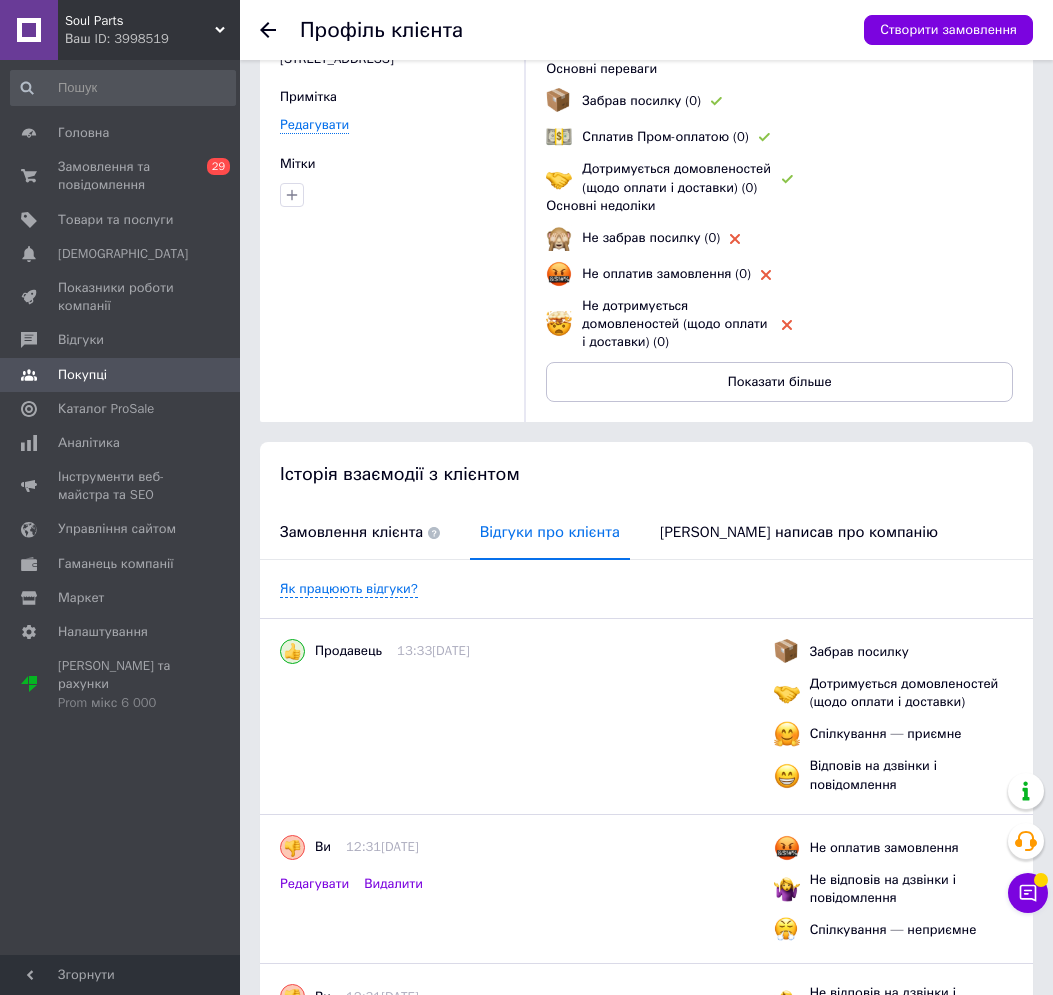 scroll, scrollTop: 0, scrollLeft: 0, axis: both 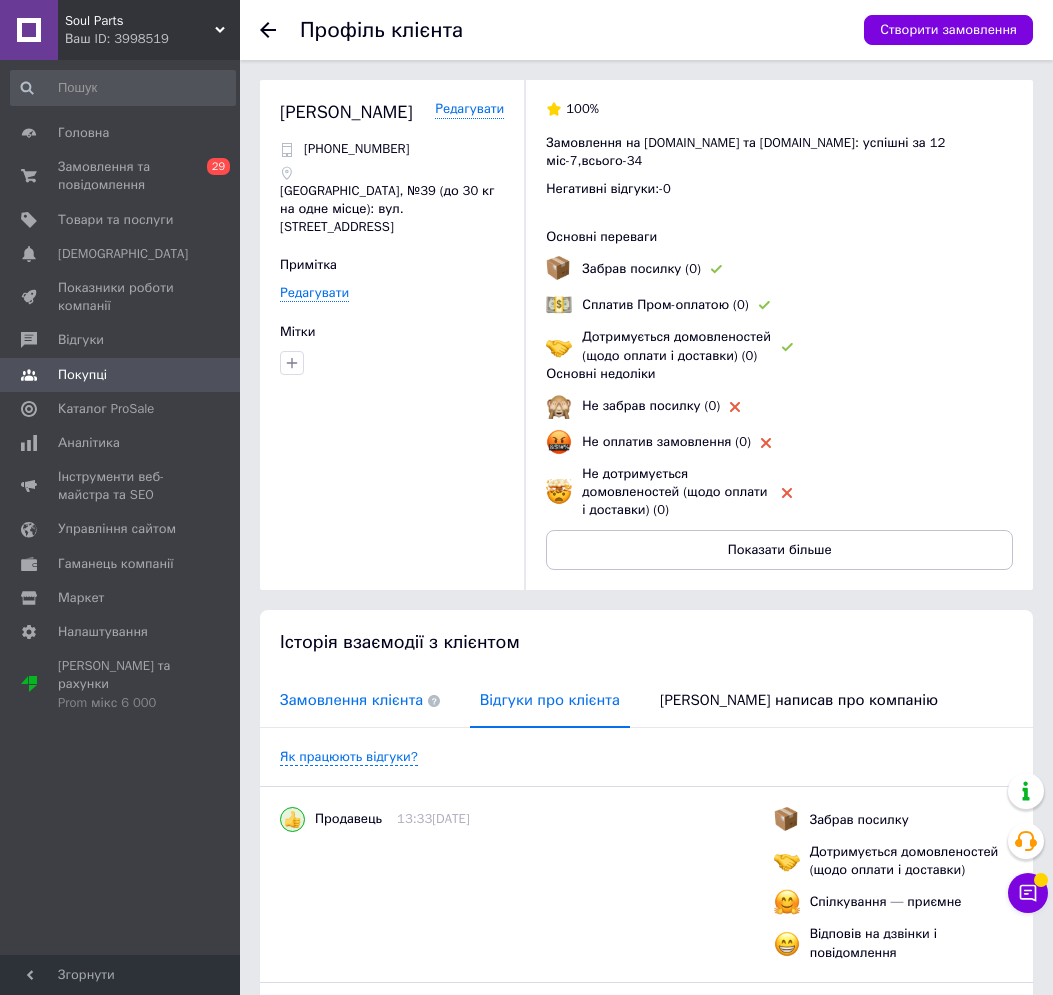 click on "Замовлення клієнта" at bounding box center [360, 700] 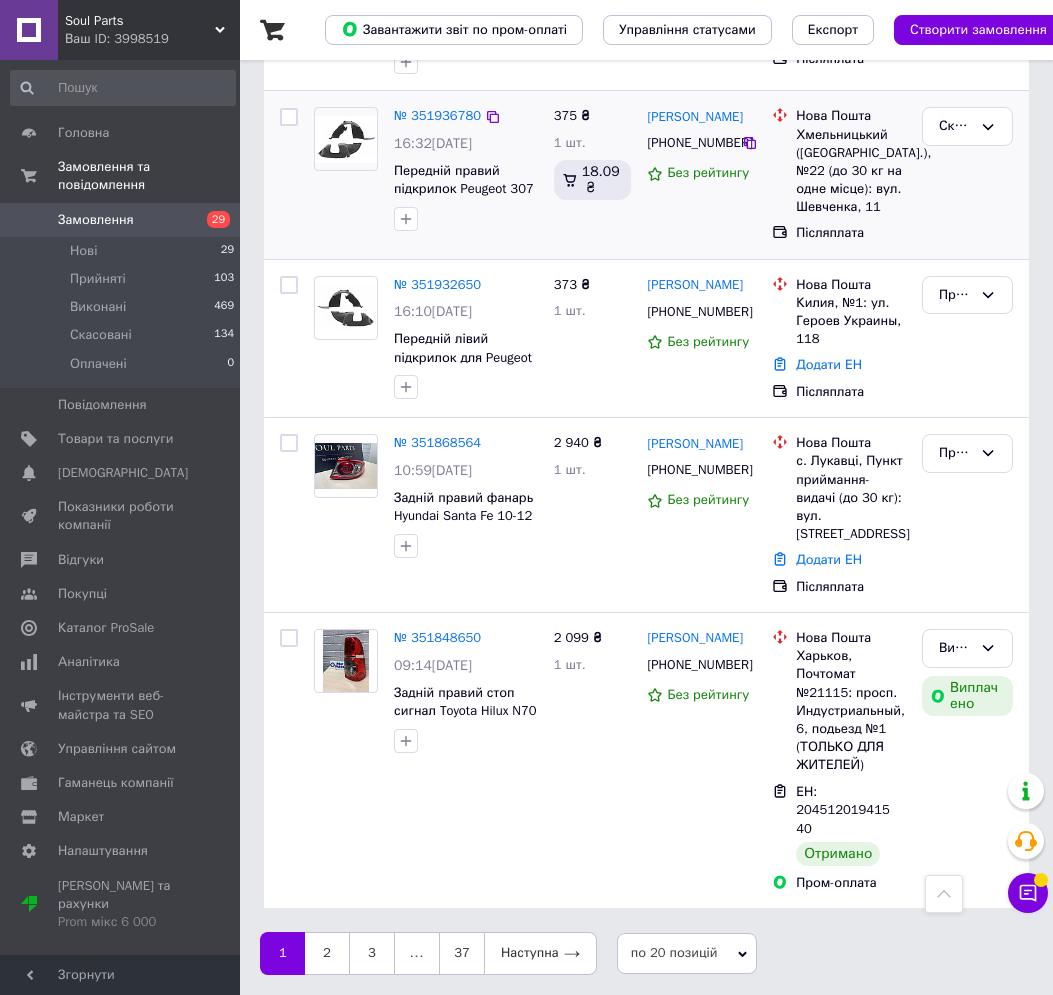 scroll, scrollTop: 3622, scrollLeft: 0, axis: vertical 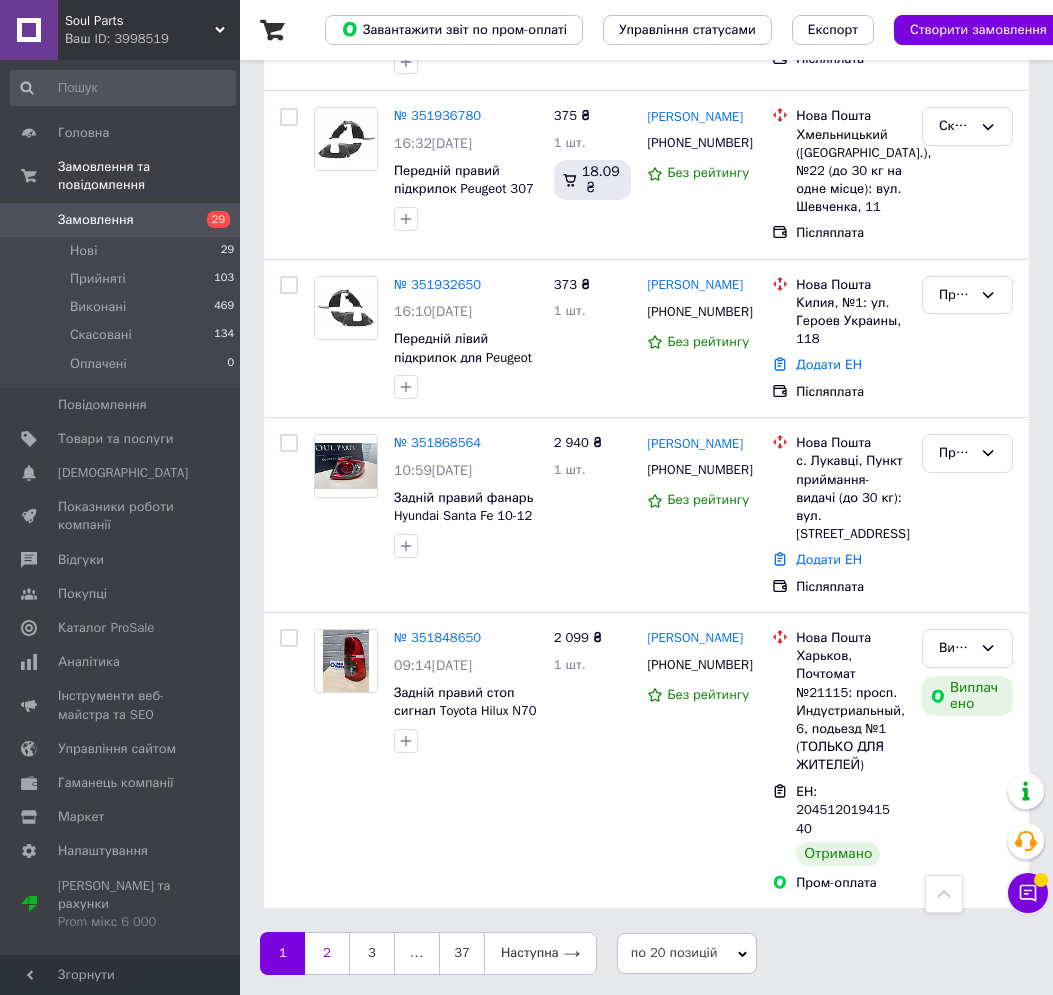 click on "2" at bounding box center (327, 953) 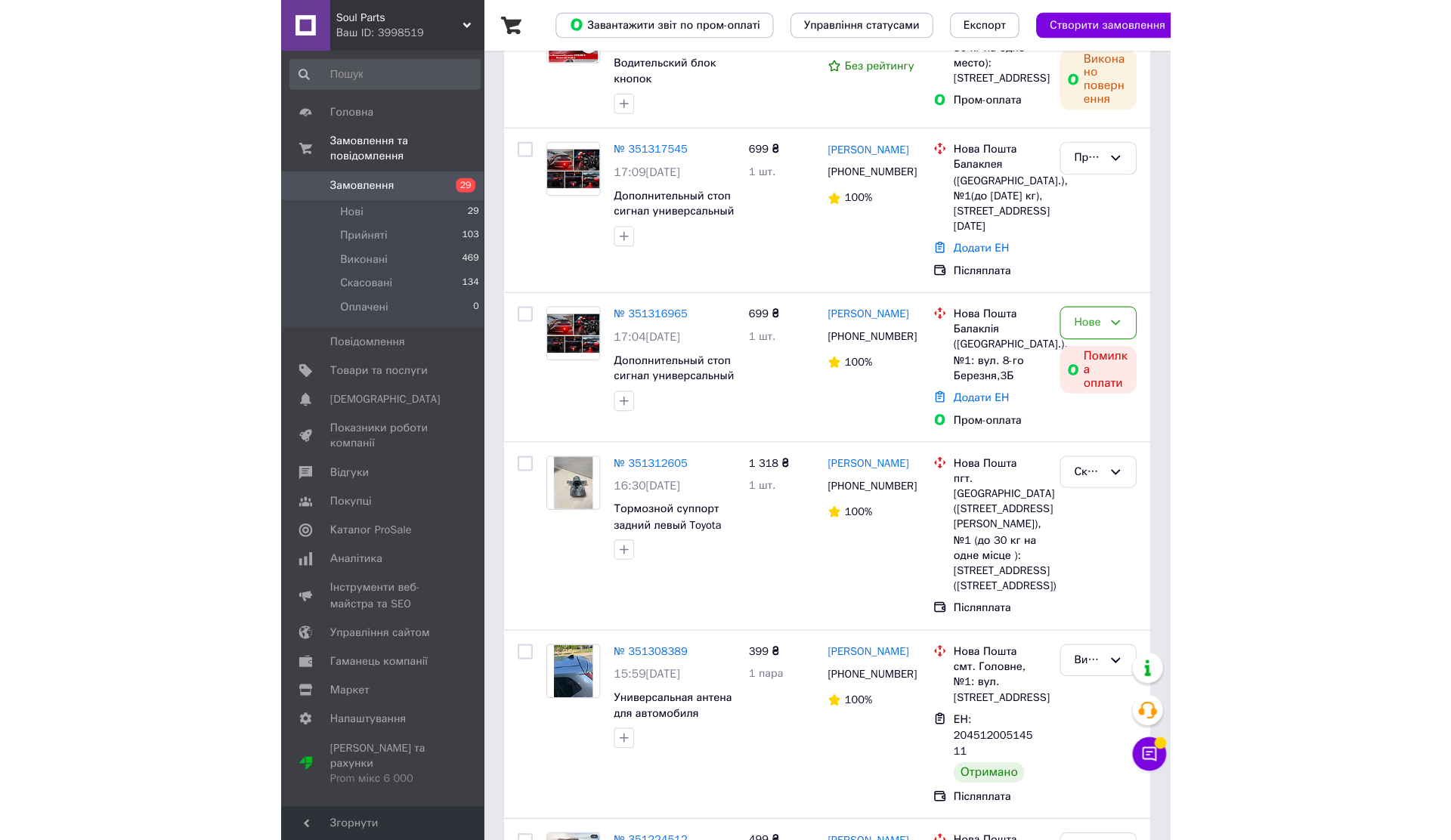 scroll, scrollTop: 0, scrollLeft: 0, axis: both 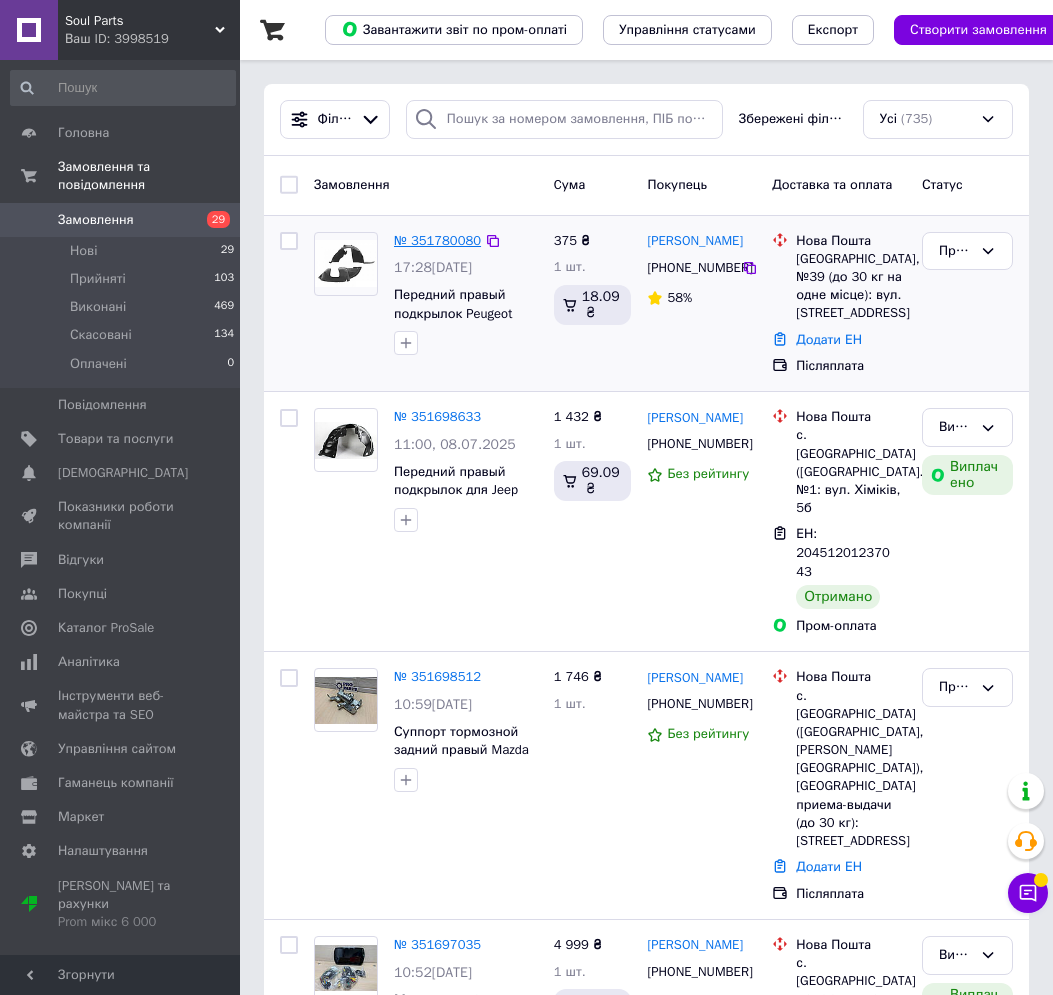 click on "№ 351780080" at bounding box center (437, 240) 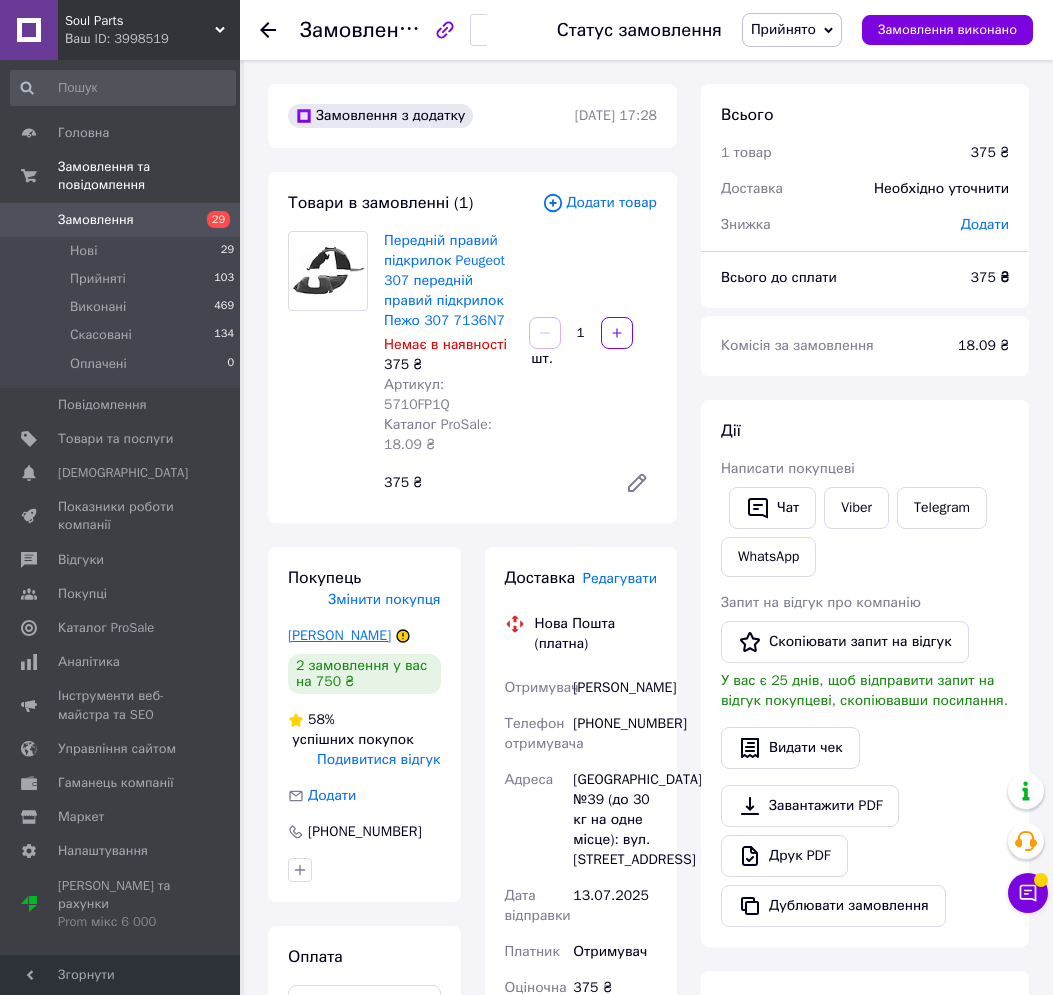 click on "[PERSON_NAME]" at bounding box center (339, 635) 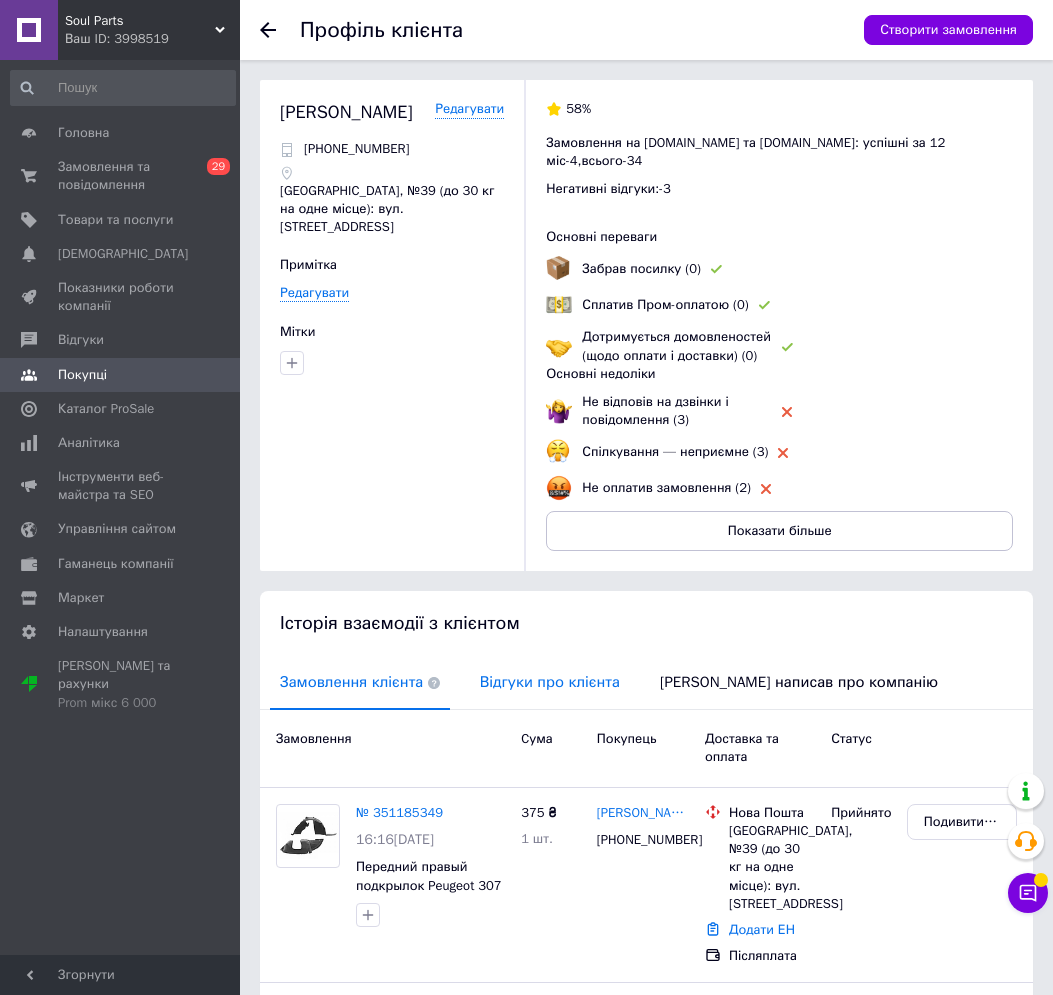click on "Відгуки про клієнта" at bounding box center (550, 682) 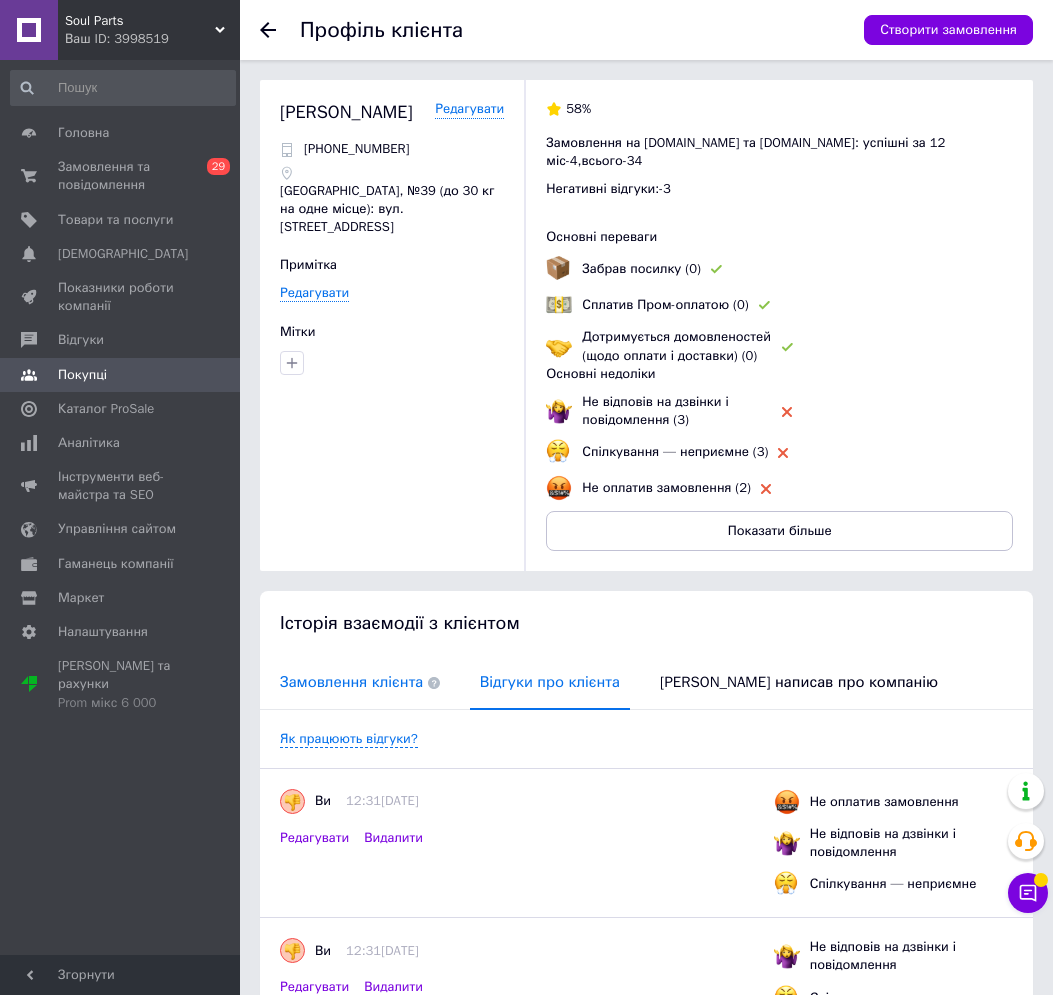 click on "Замовлення клієнта" at bounding box center (360, 682) 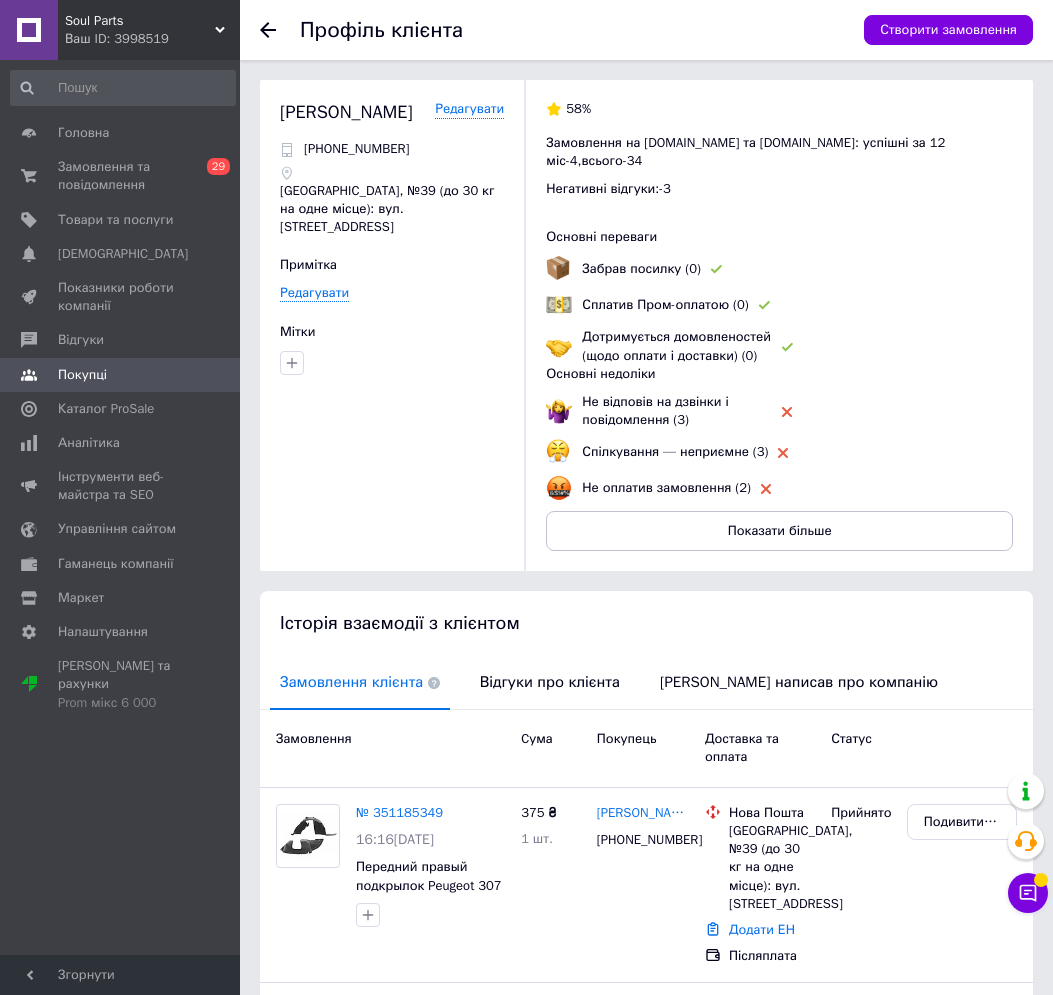 click 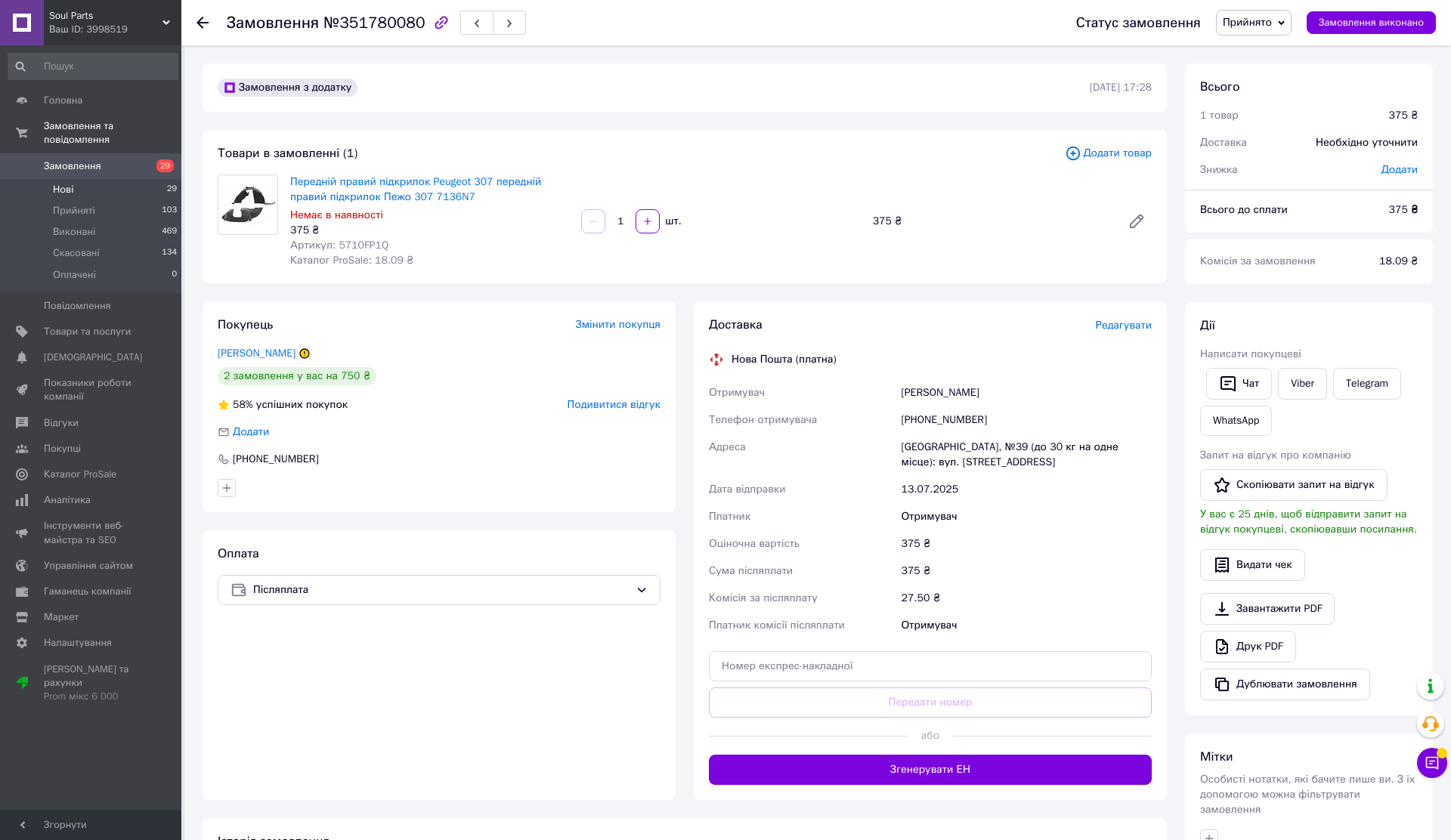 click on "Нові 29" at bounding box center [93, 190] 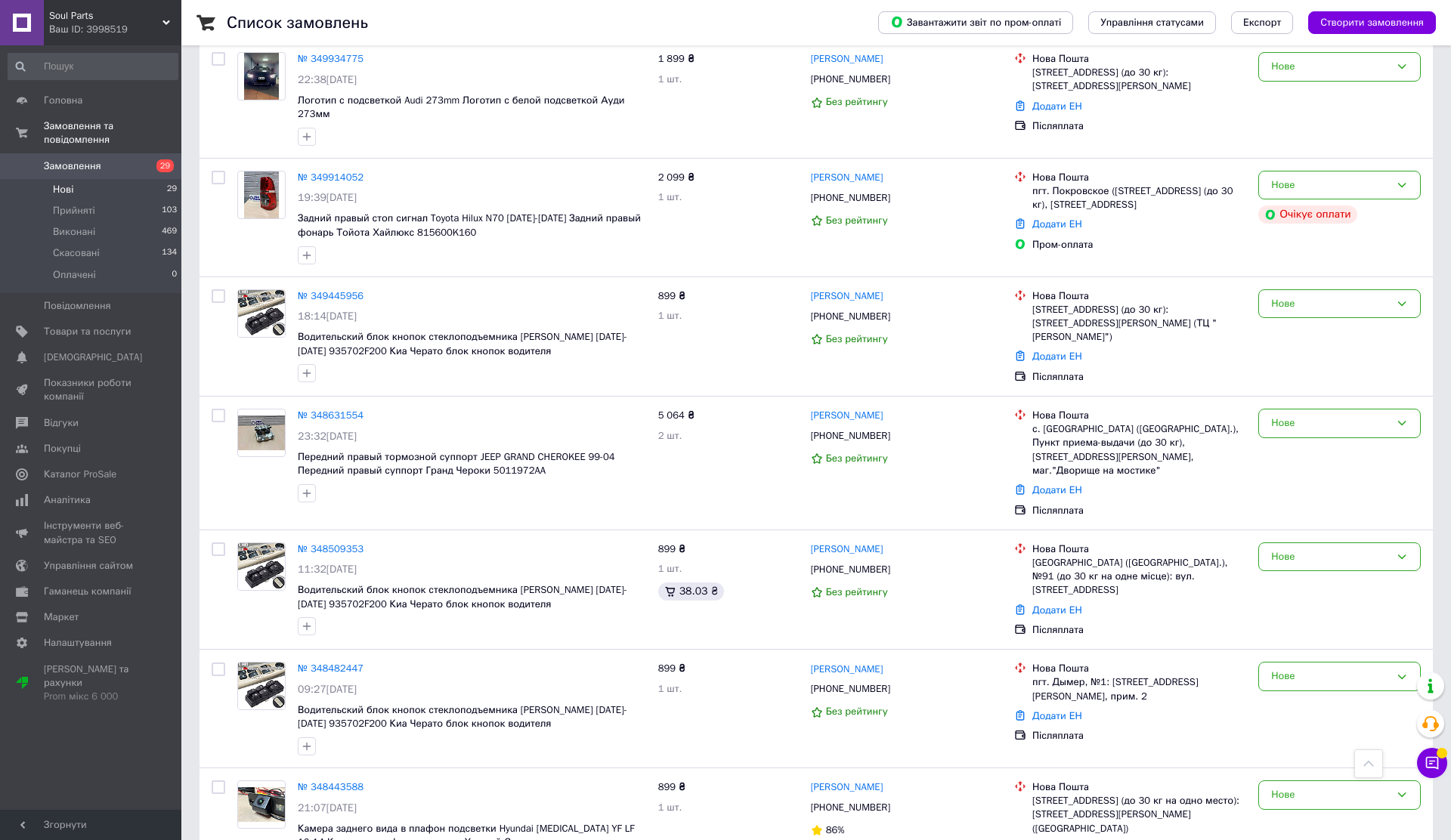 scroll, scrollTop: 1840, scrollLeft: 0, axis: vertical 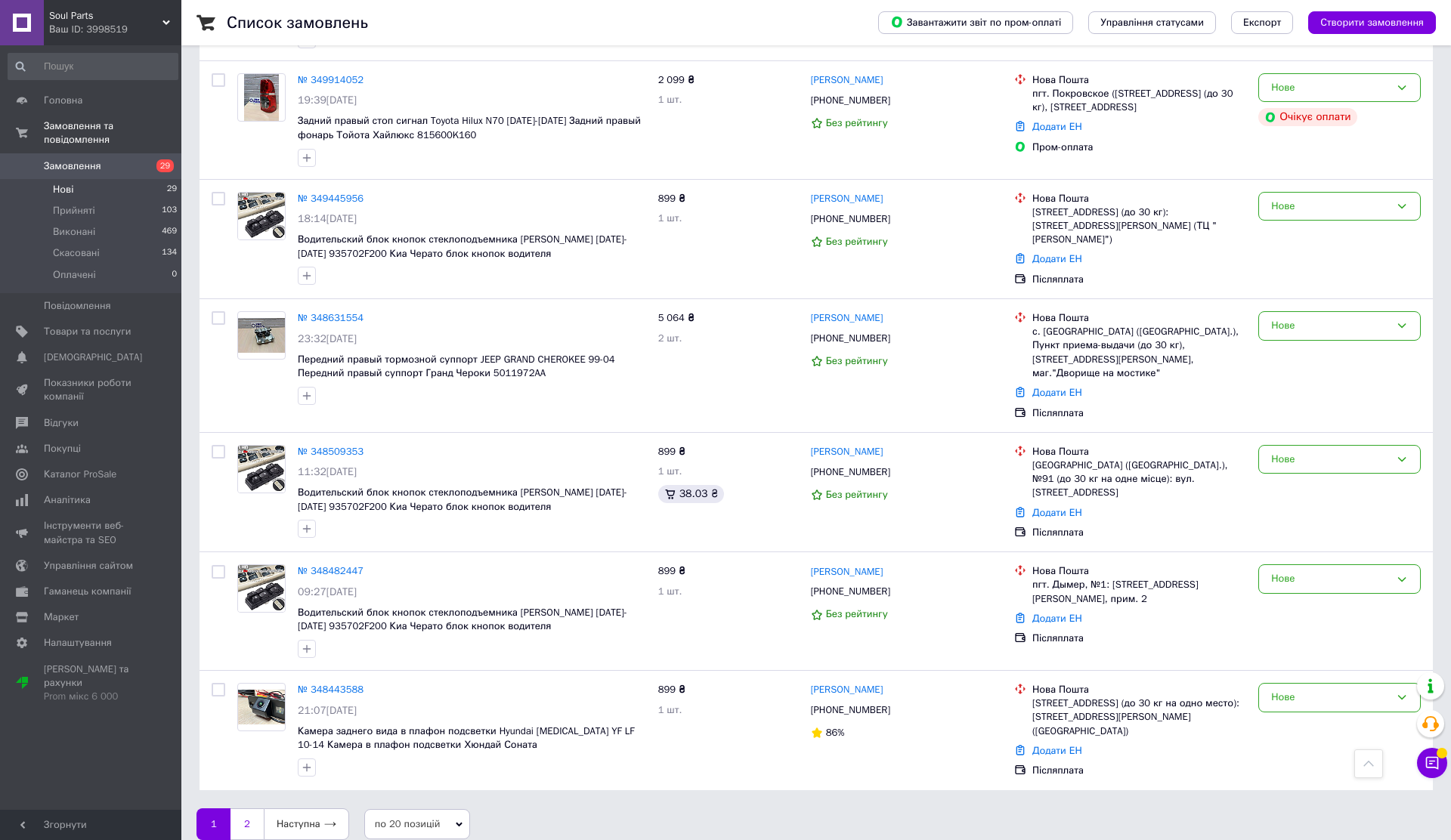 click on "2" at bounding box center [247, 824] 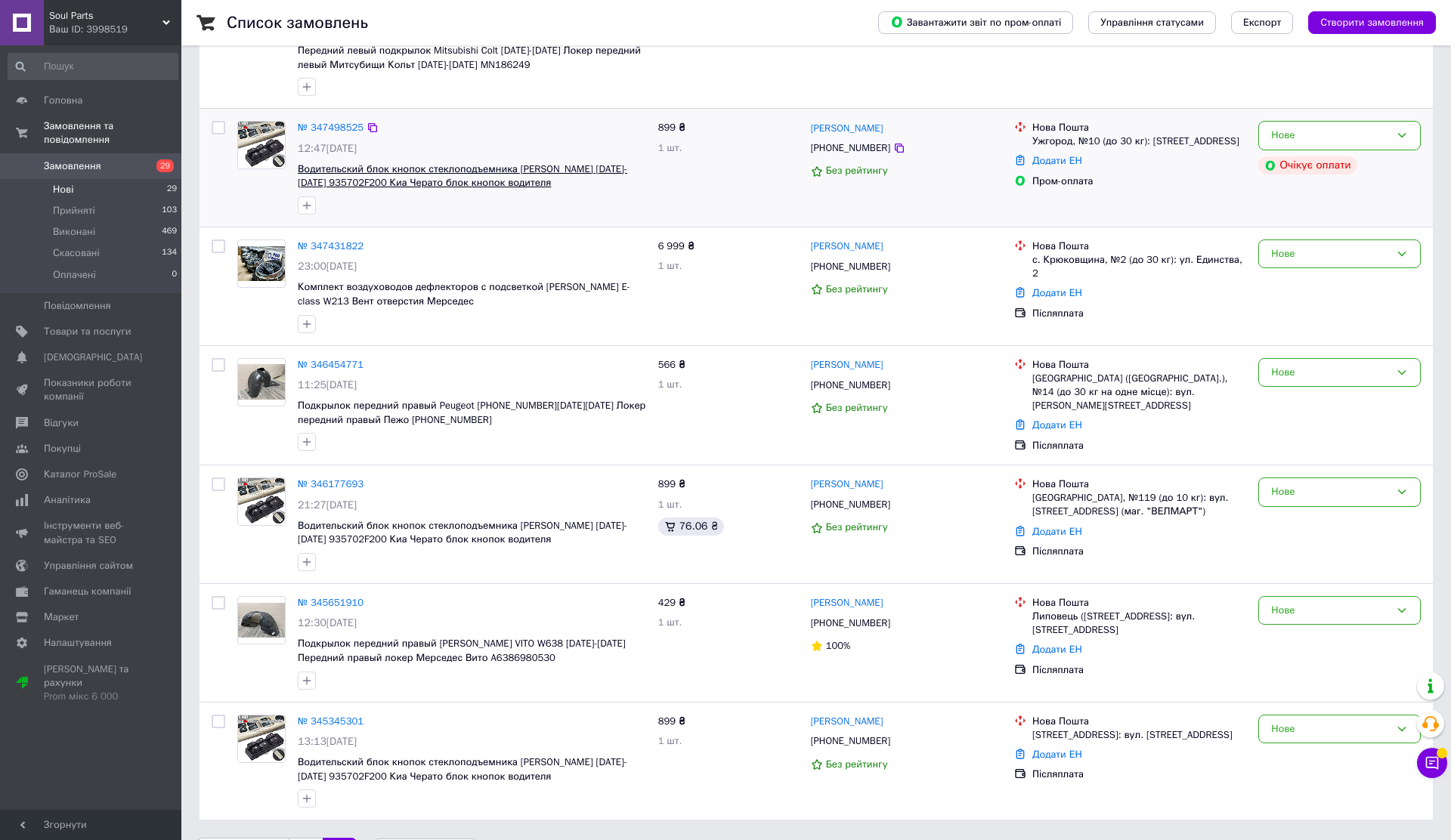 scroll, scrollTop: 544, scrollLeft: 0, axis: vertical 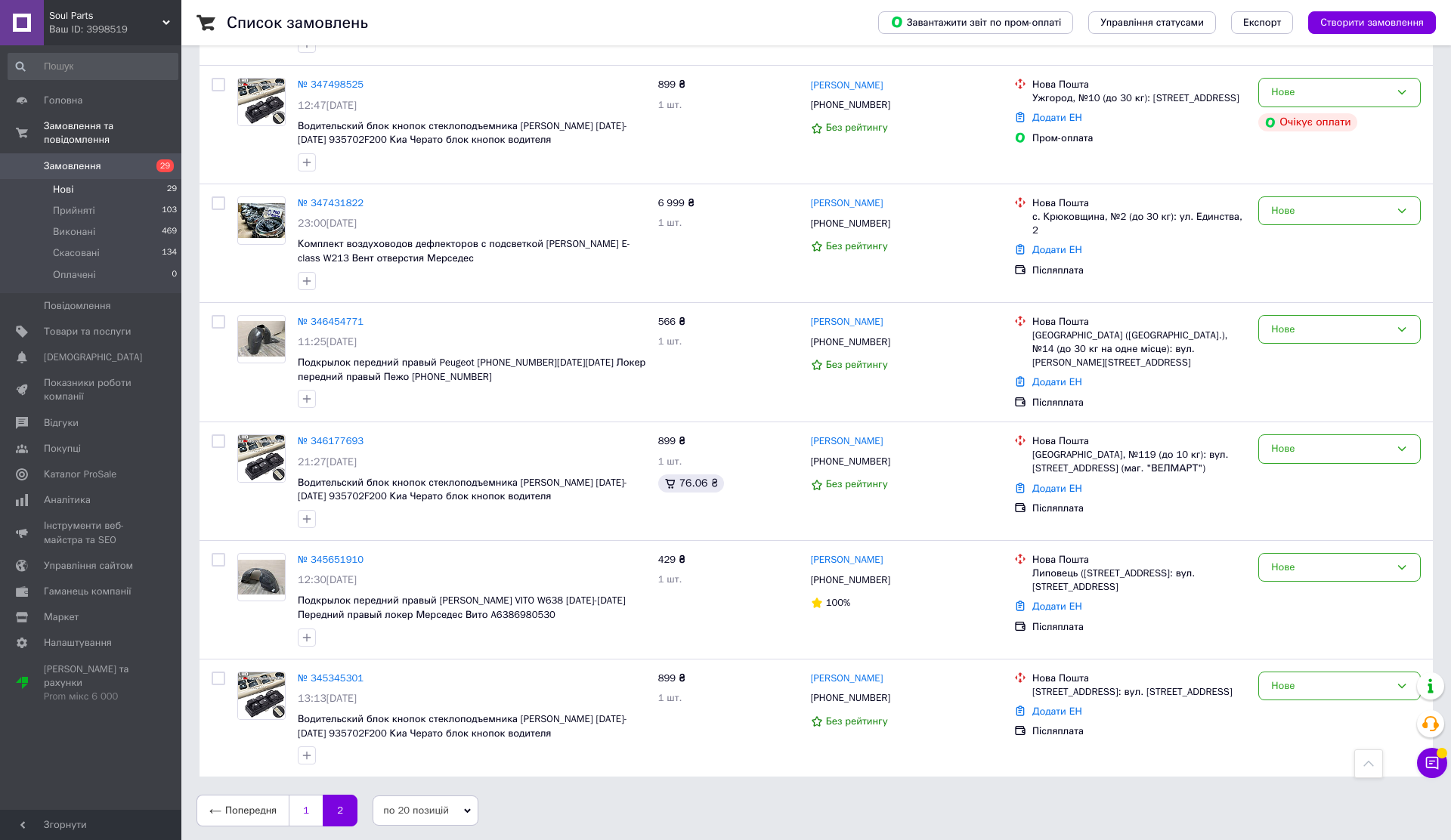 click on "1" at bounding box center [305, 811] 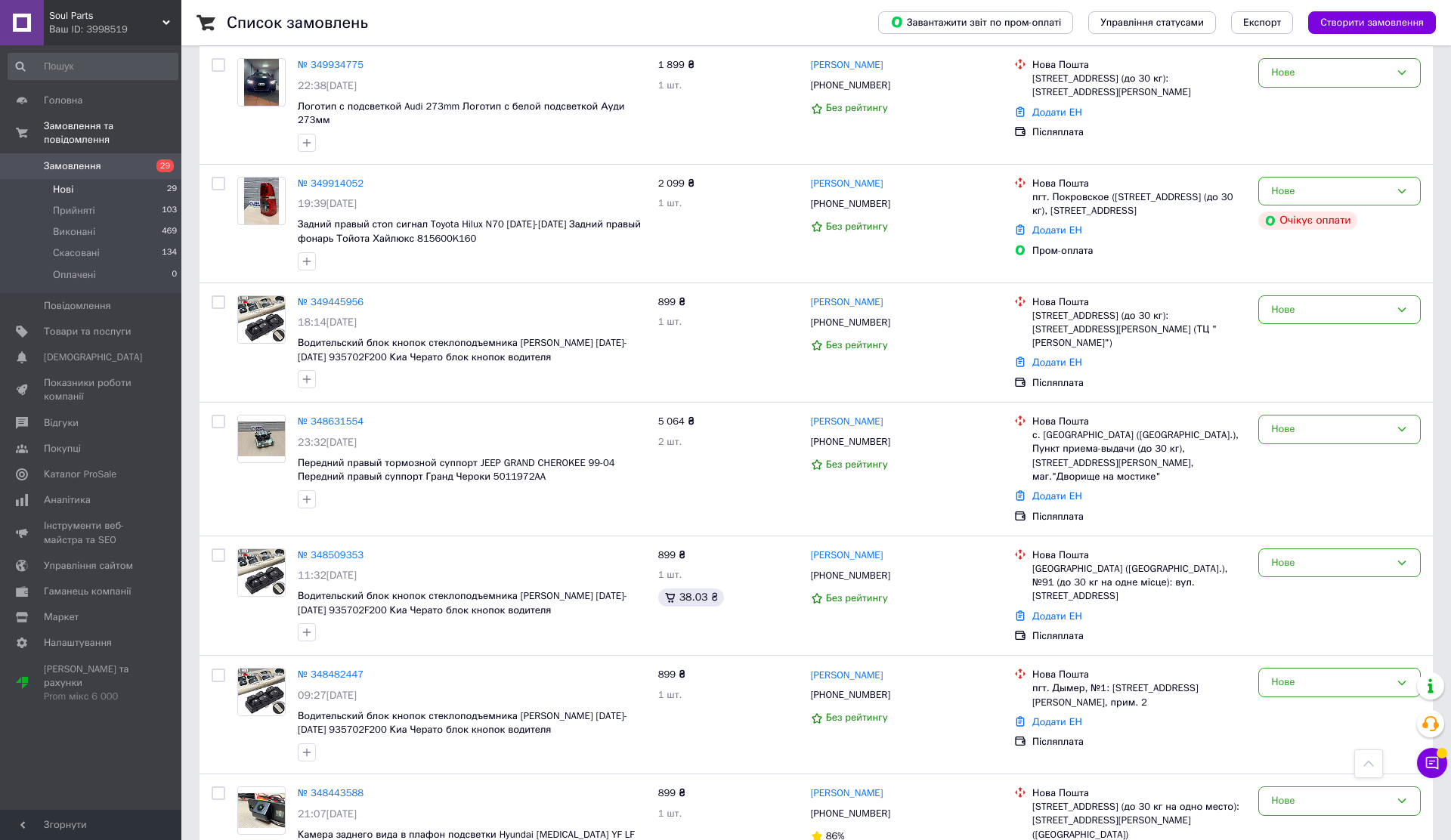 scroll, scrollTop: 1769, scrollLeft: 0, axis: vertical 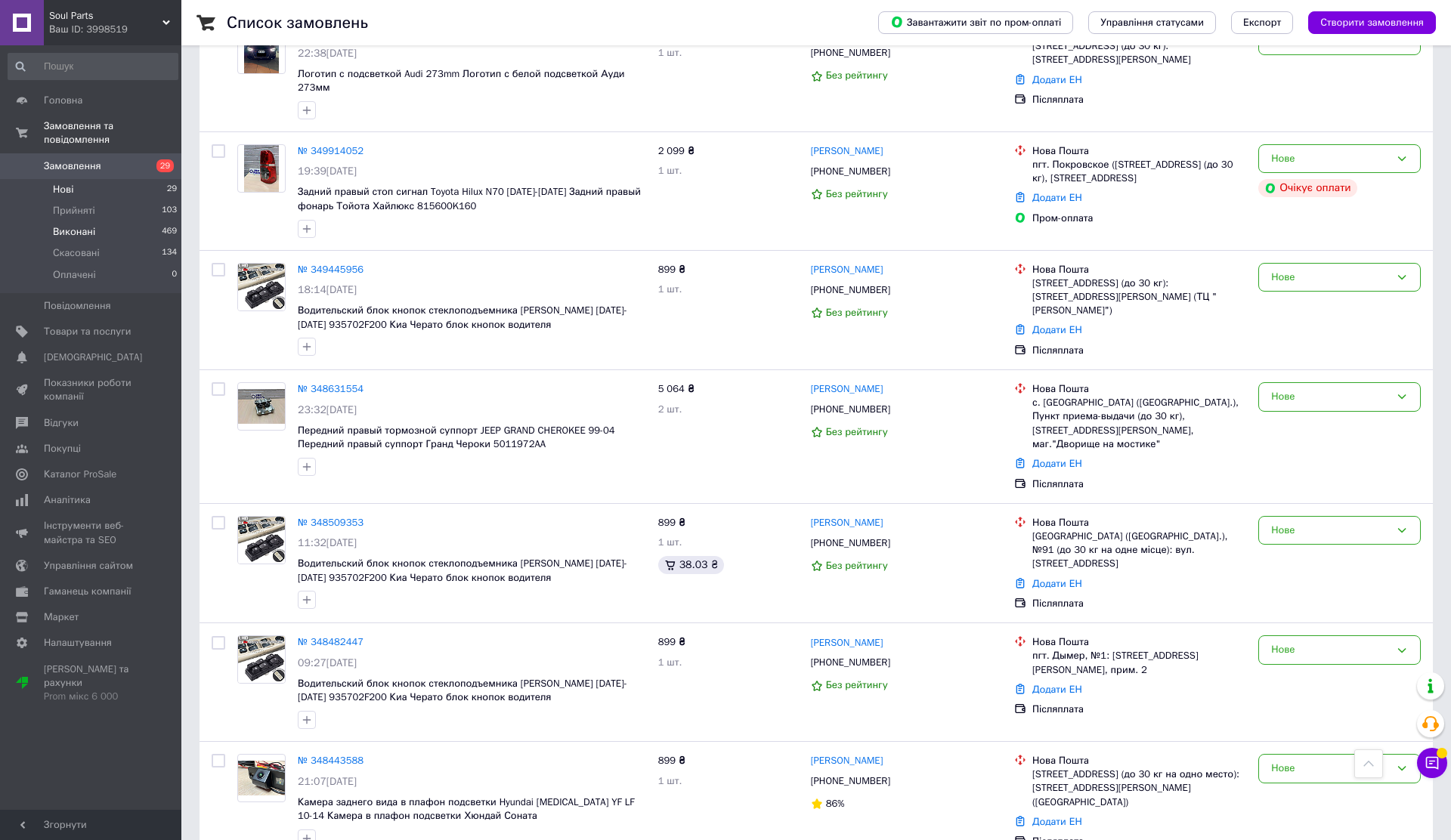 click on "Виконані" at bounding box center (74, 232) 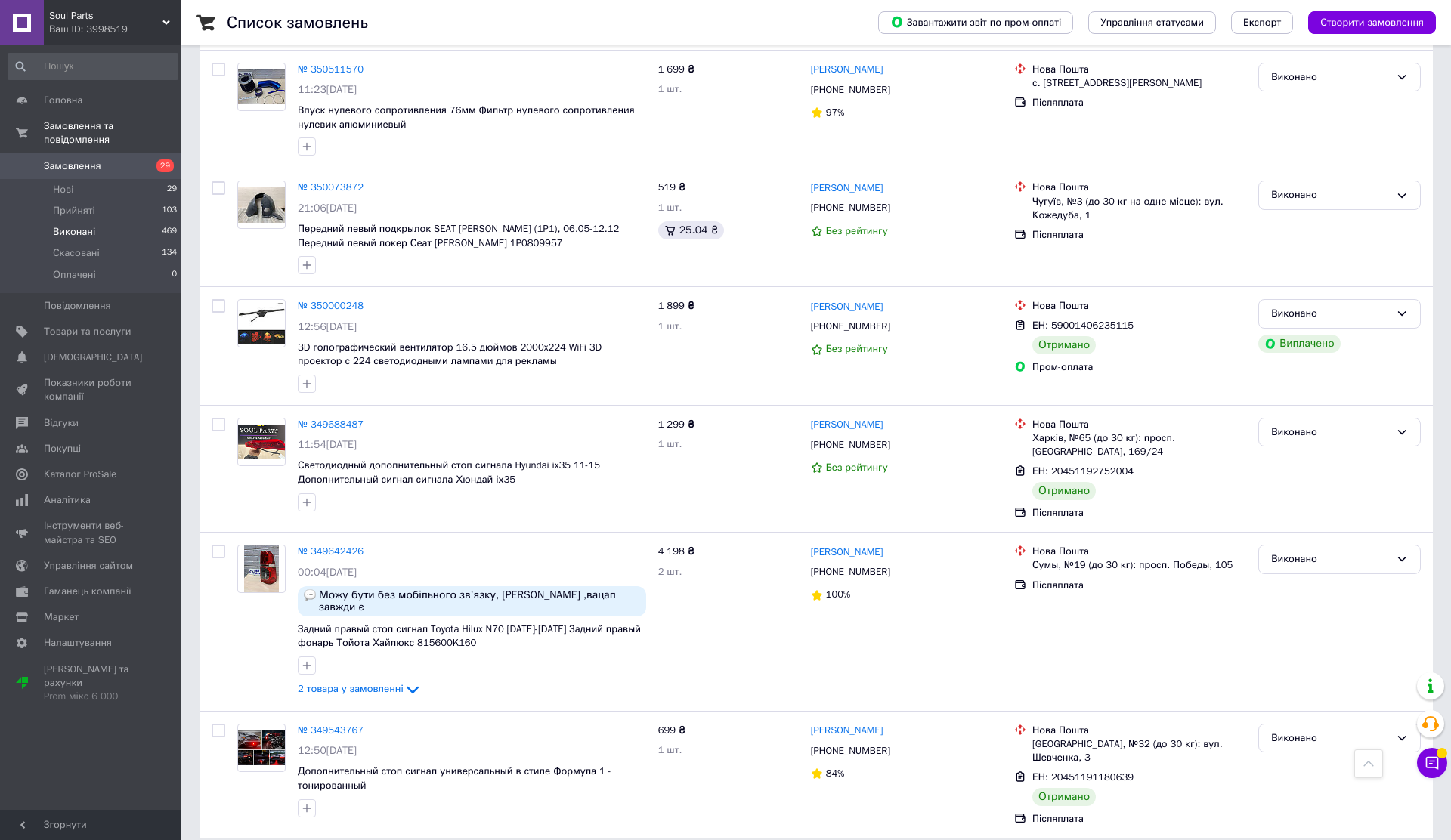 scroll, scrollTop: 2001, scrollLeft: 0, axis: vertical 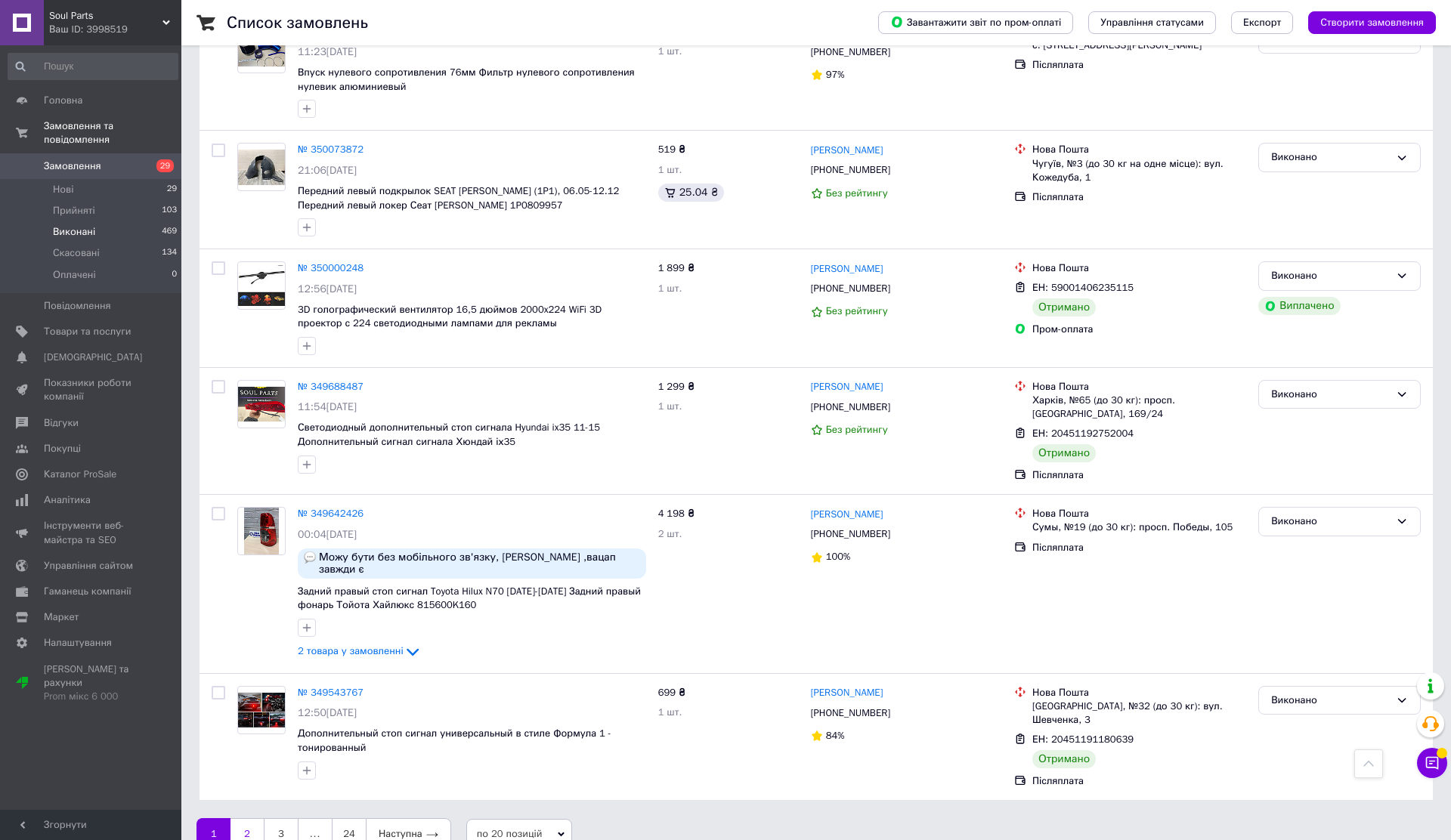 click on "2" at bounding box center [247, 834] 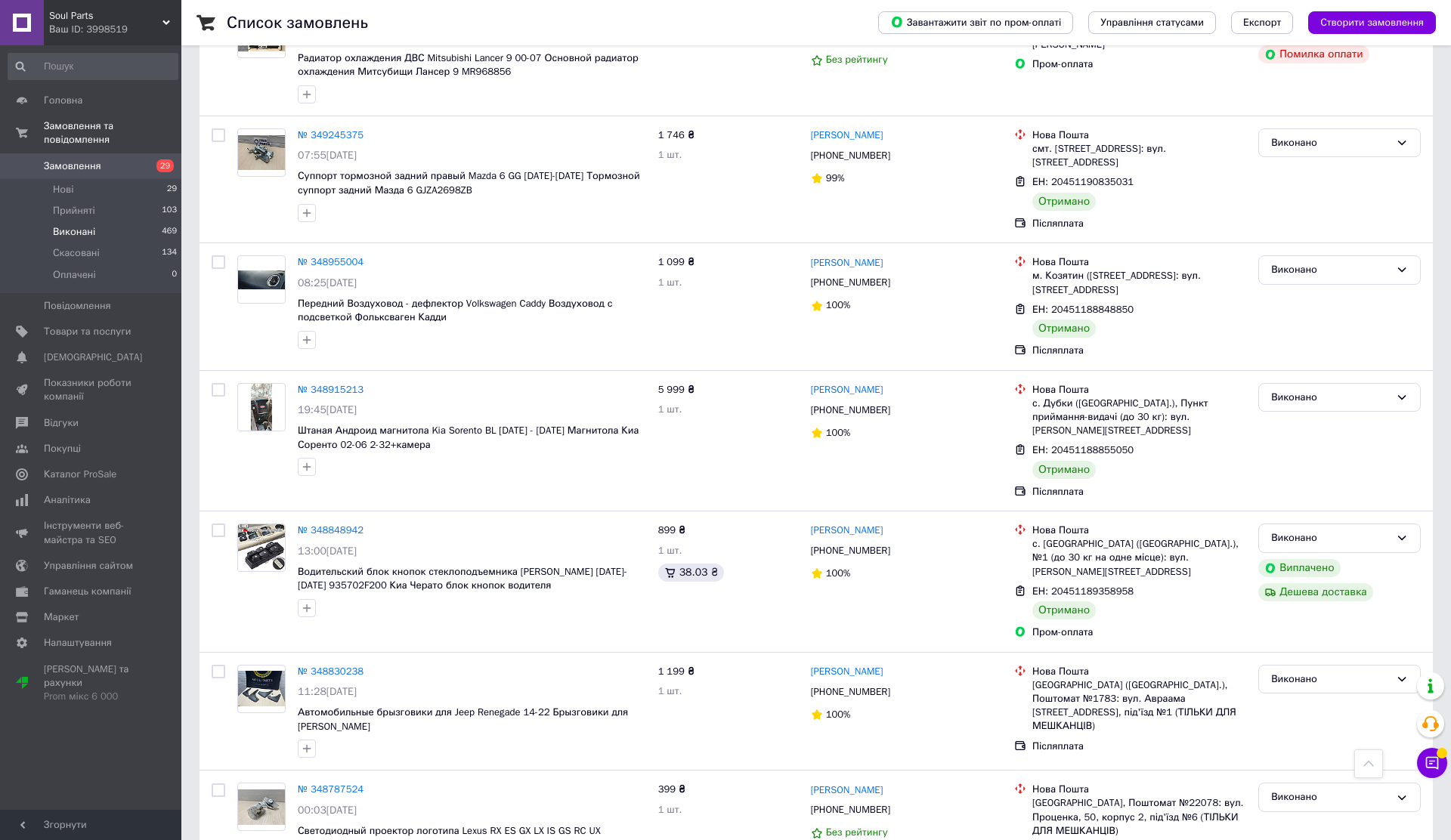 scroll, scrollTop: 0, scrollLeft: 0, axis: both 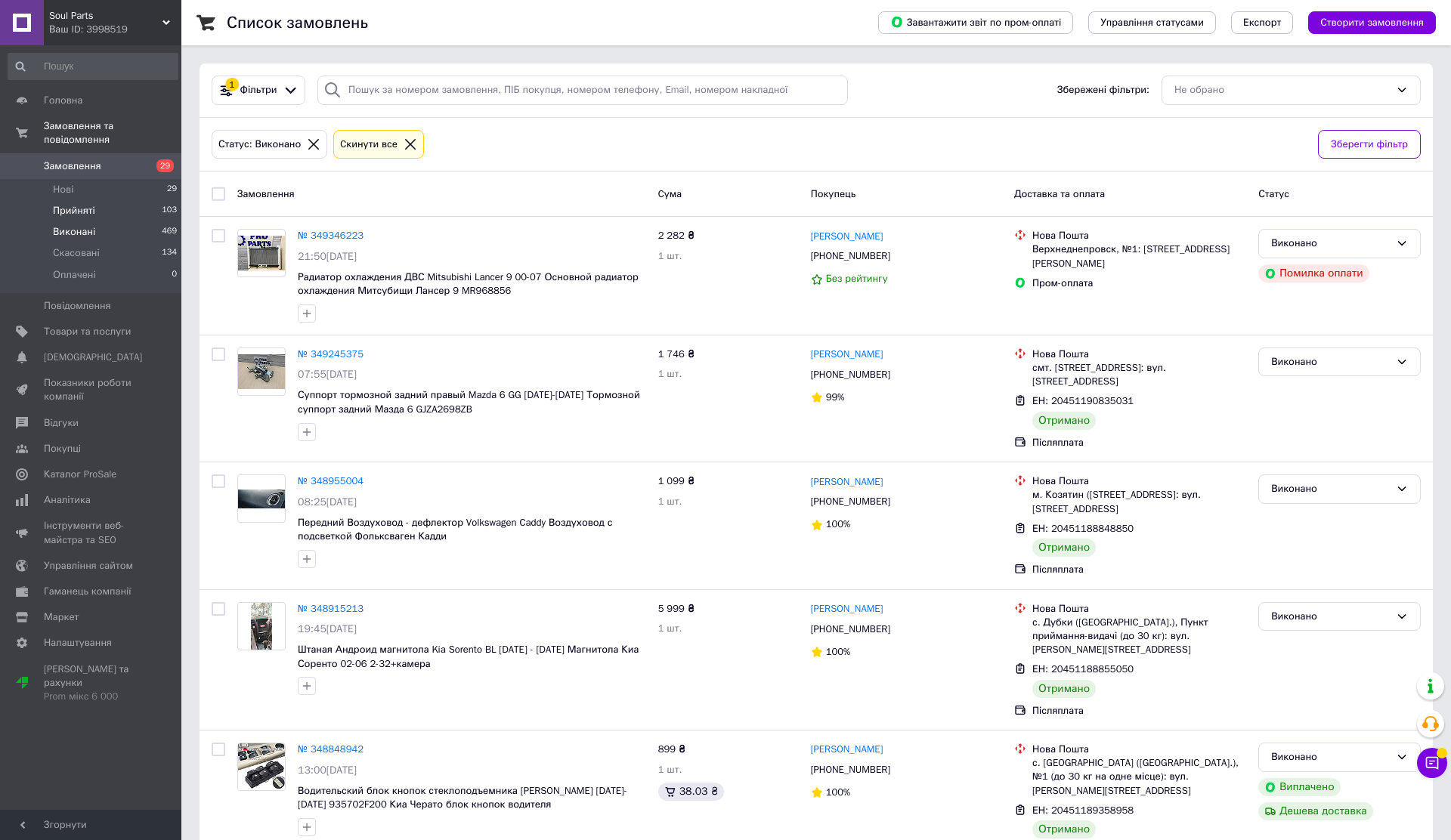 click on "Прийняті 103" at bounding box center (93, 211) 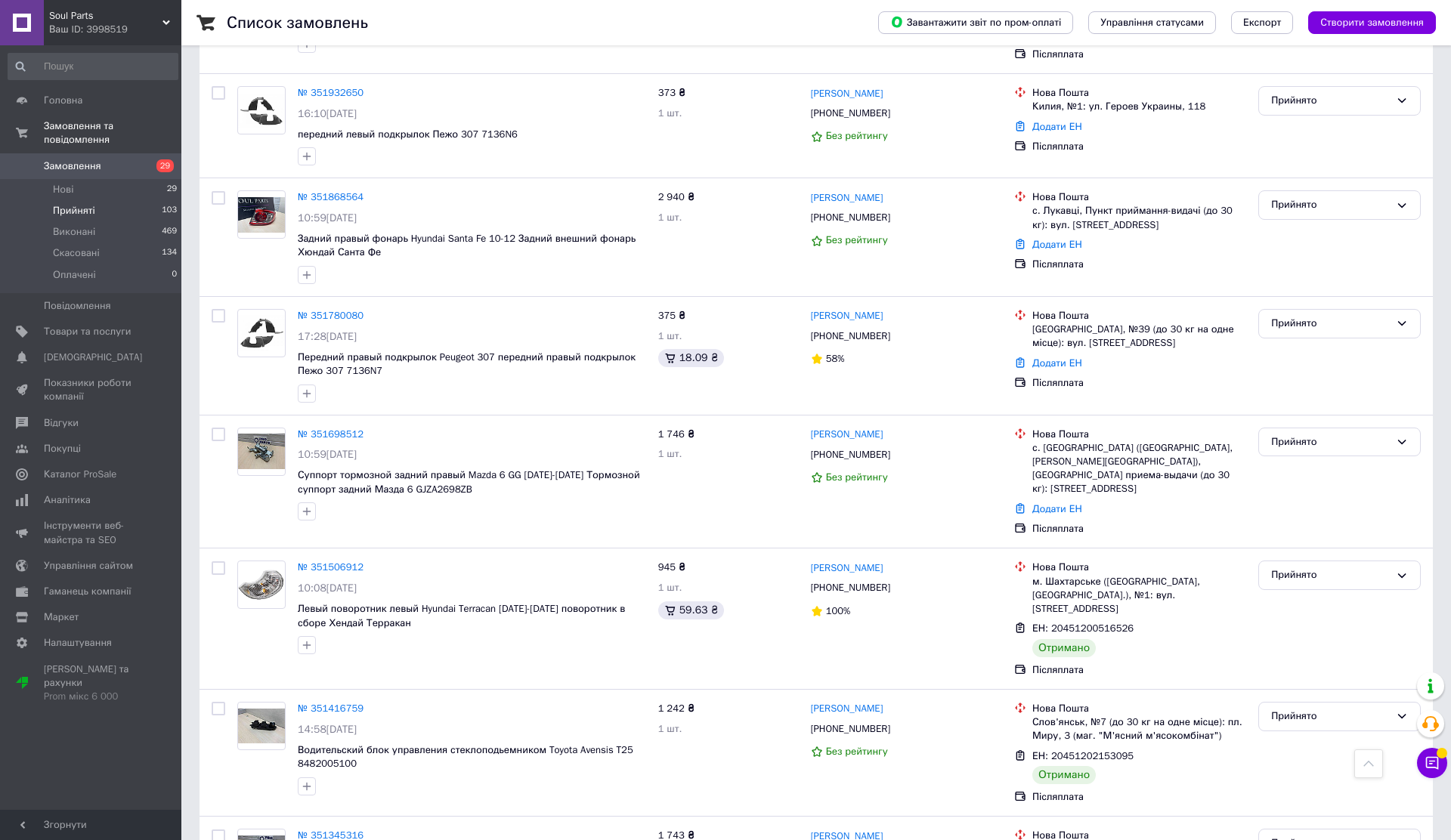 scroll, scrollTop: 1184, scrollLeft: 0, axis: vertical 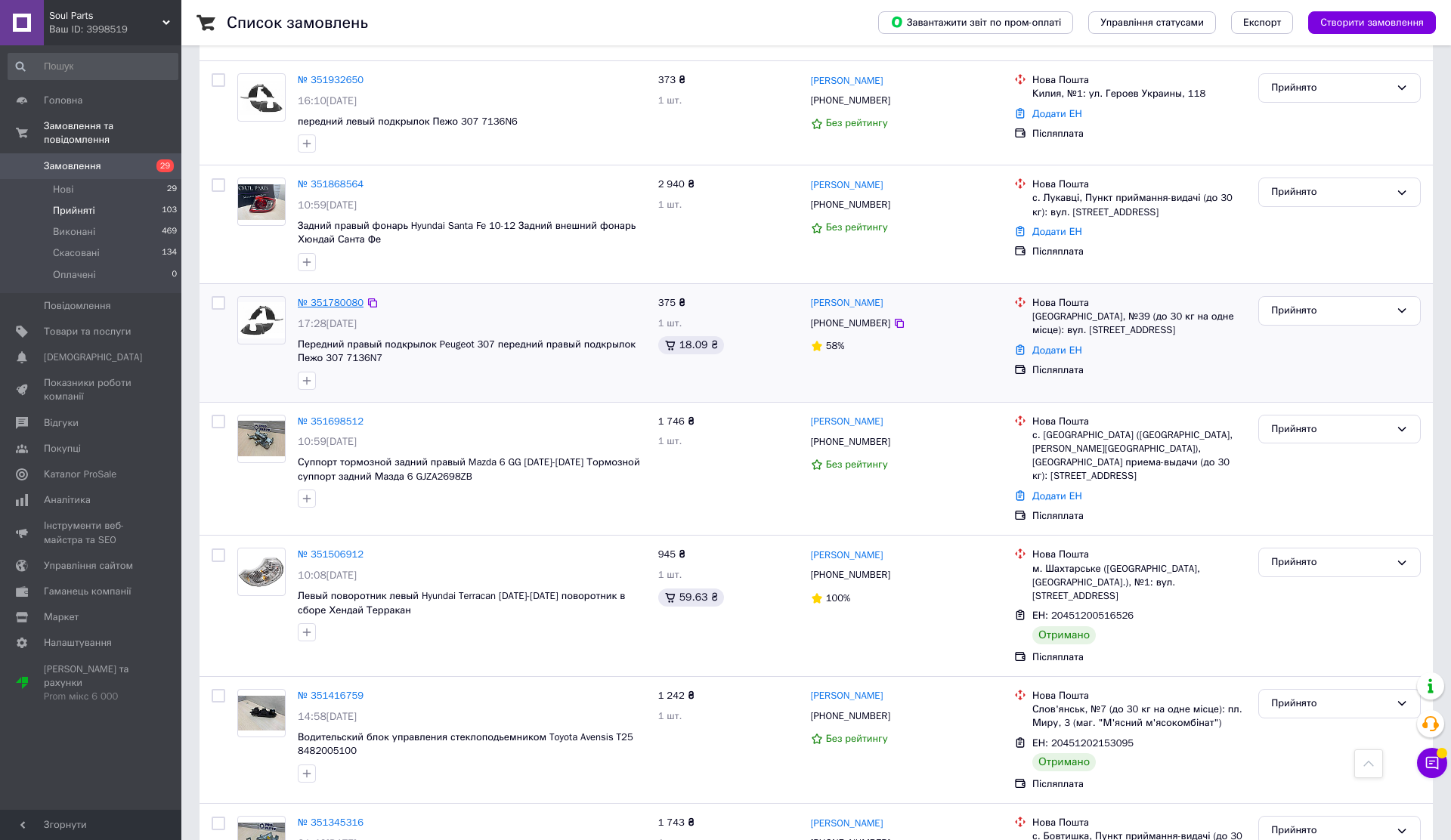 click on "№ 351780080" at bounding box center [330, 302] 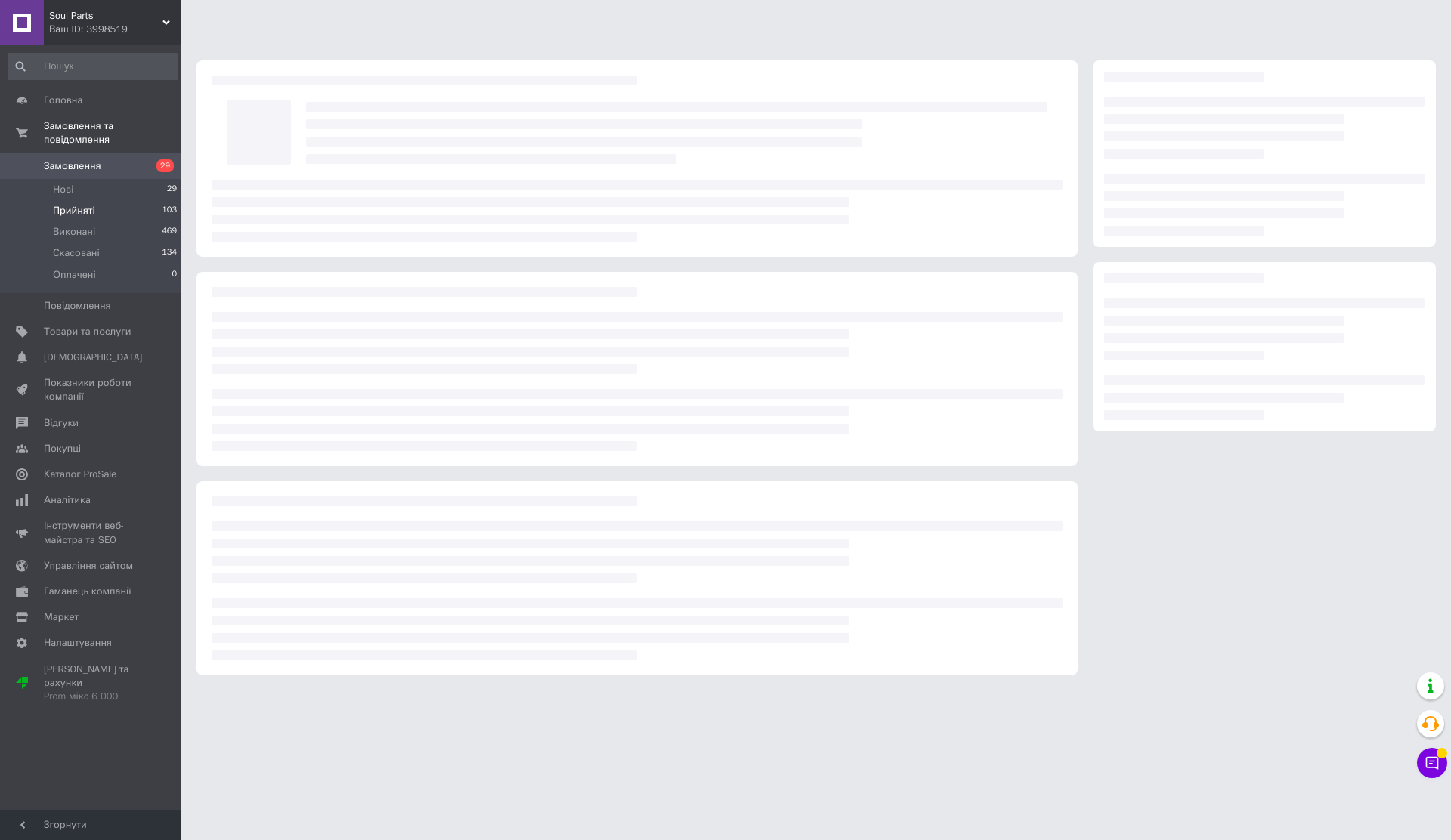 scroll, scrollTop: 0, scrollLeft: 0, axis: both 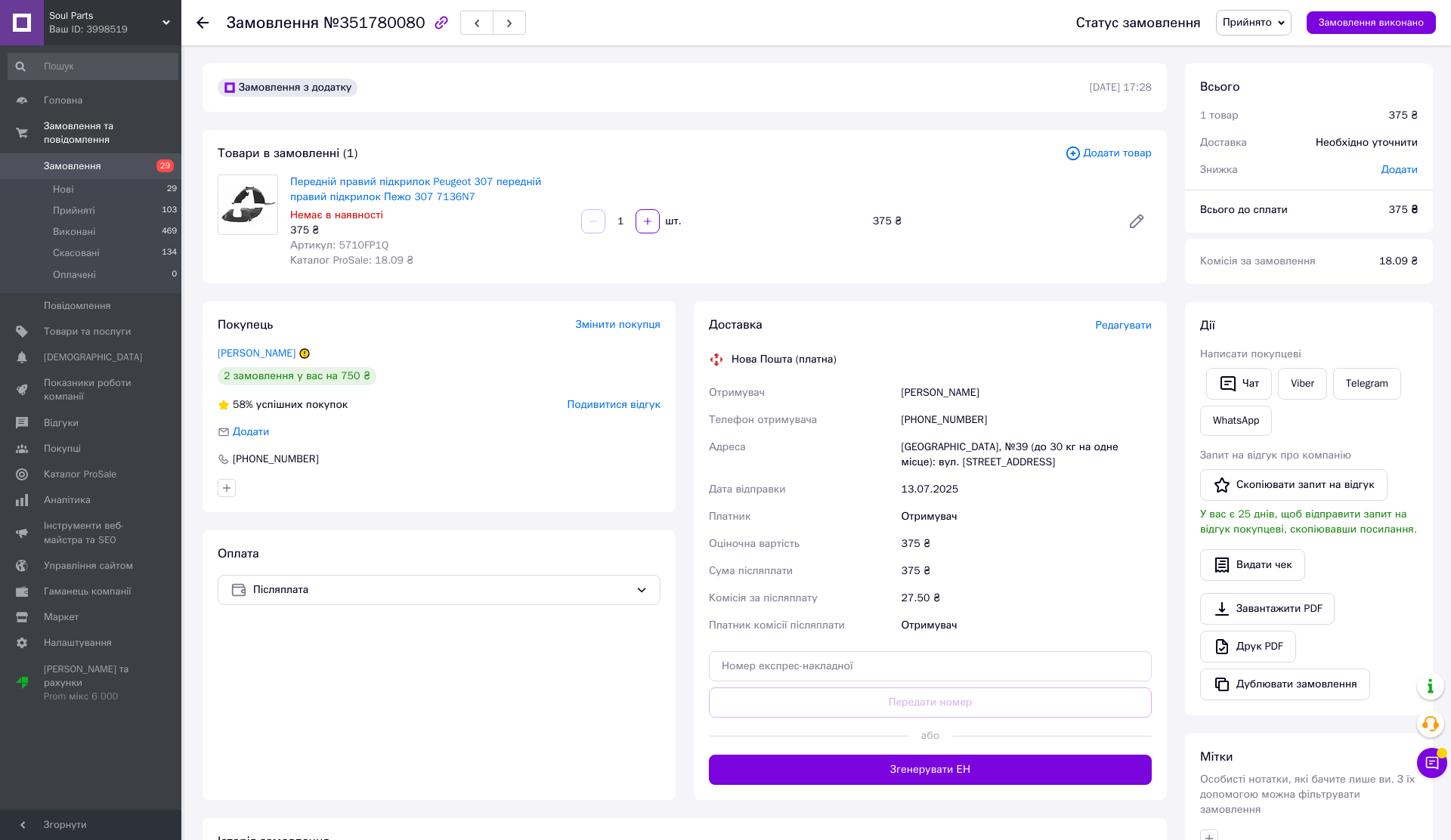 click 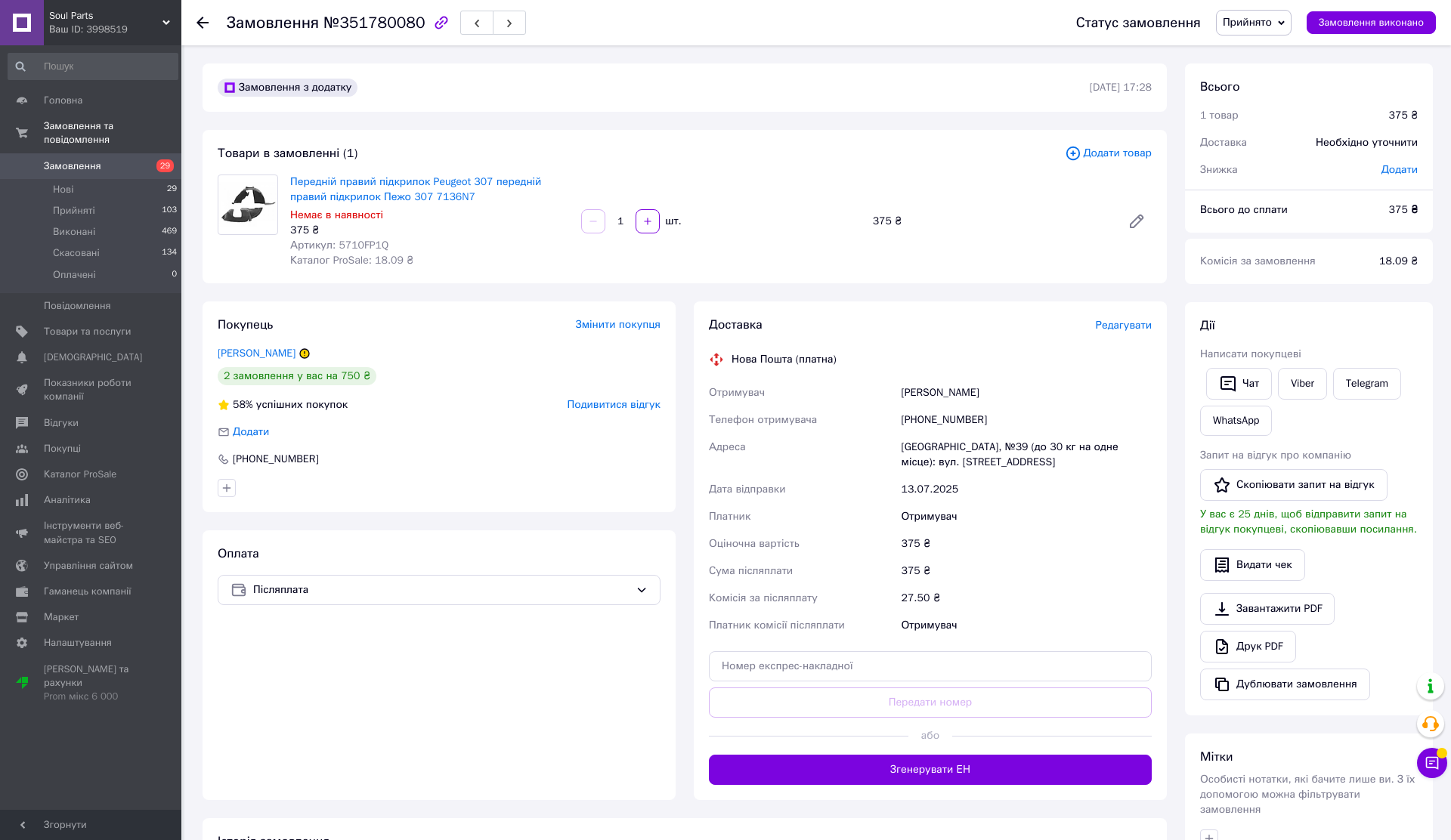 click at bounding box center (212, 23) 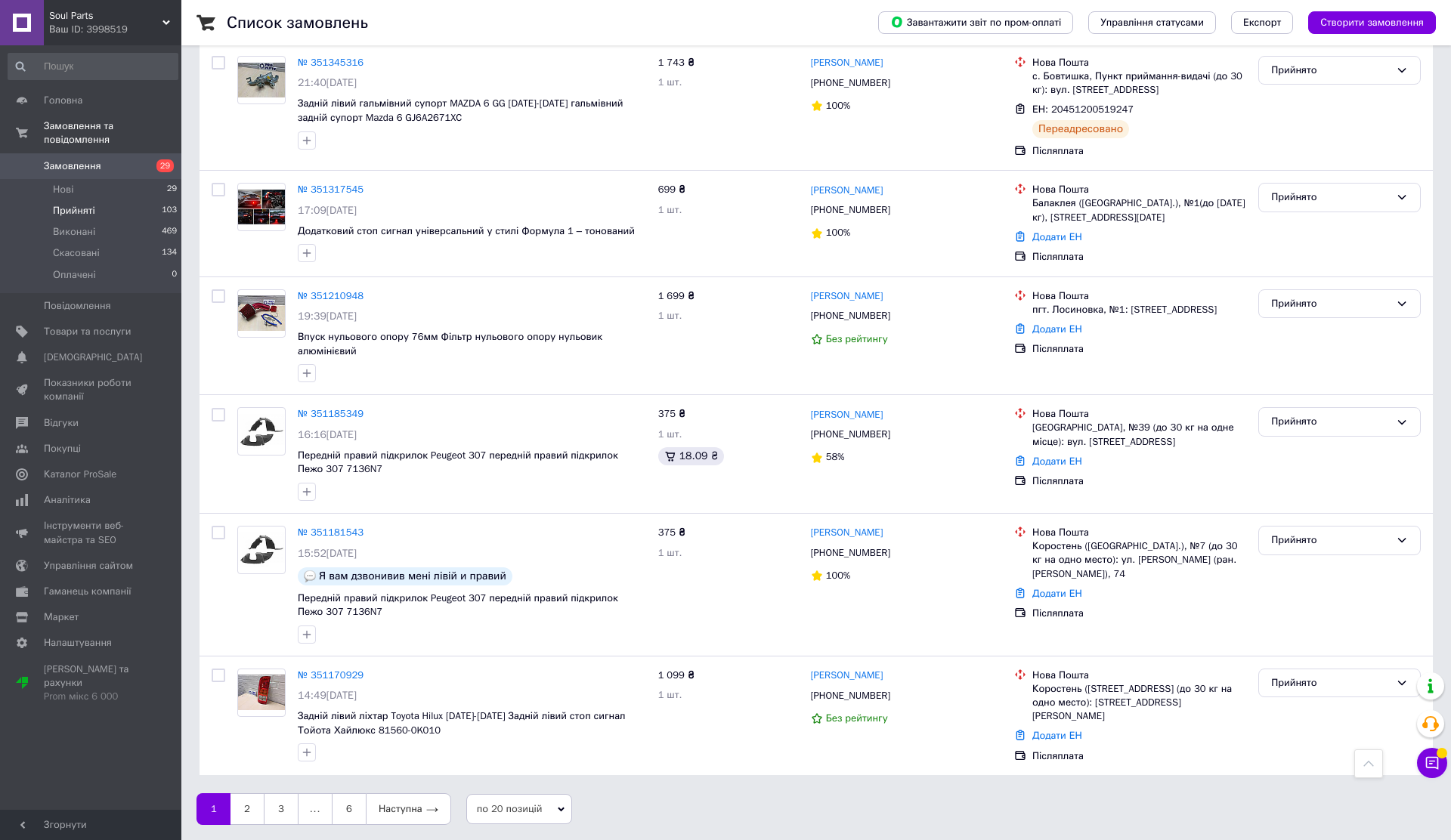 scroll, scrollTop: 1972, scrollLeft: 0, axis: vertical 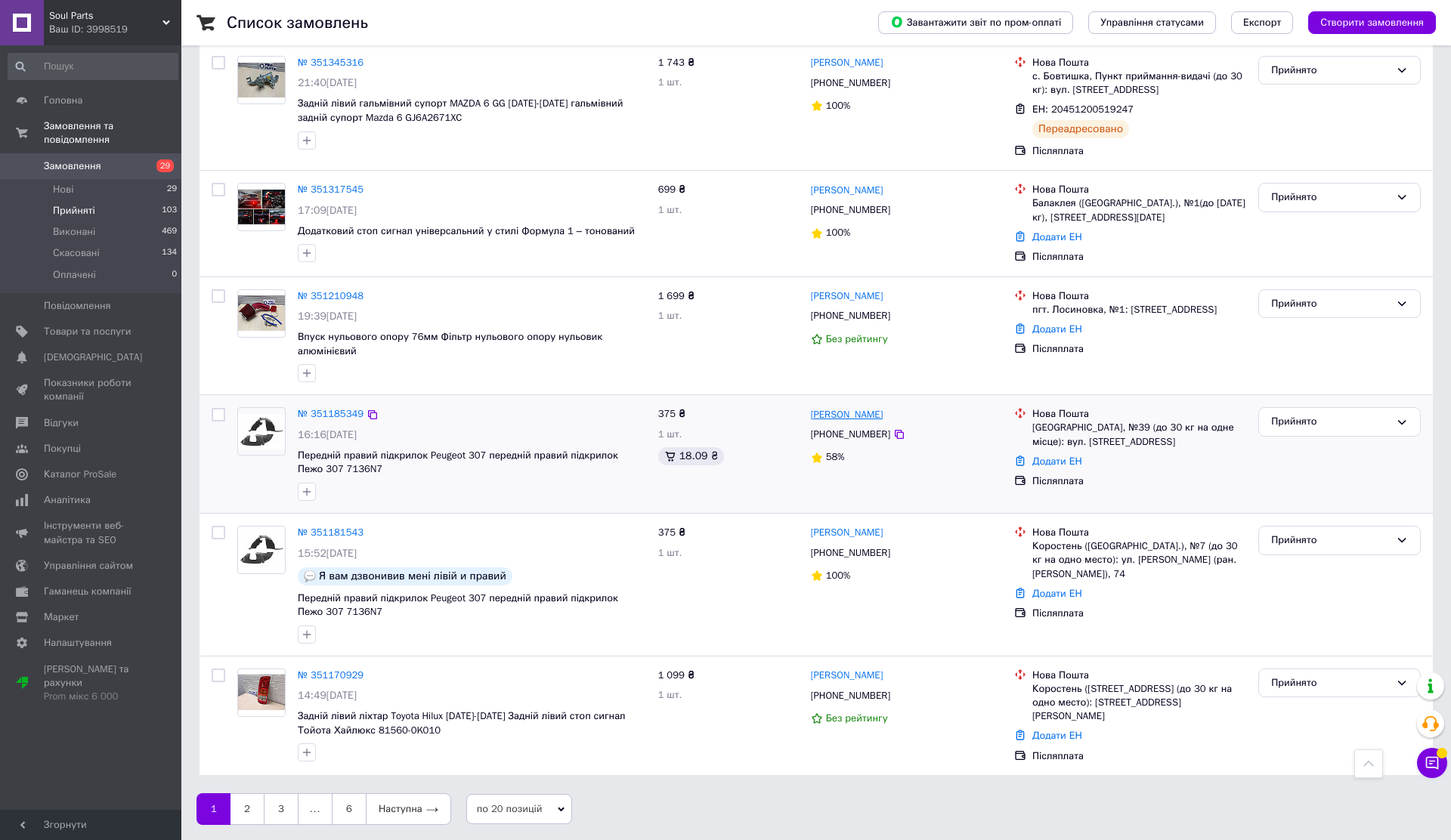 click on "[PERSON_NAME]" at bounding box center (847, 415) 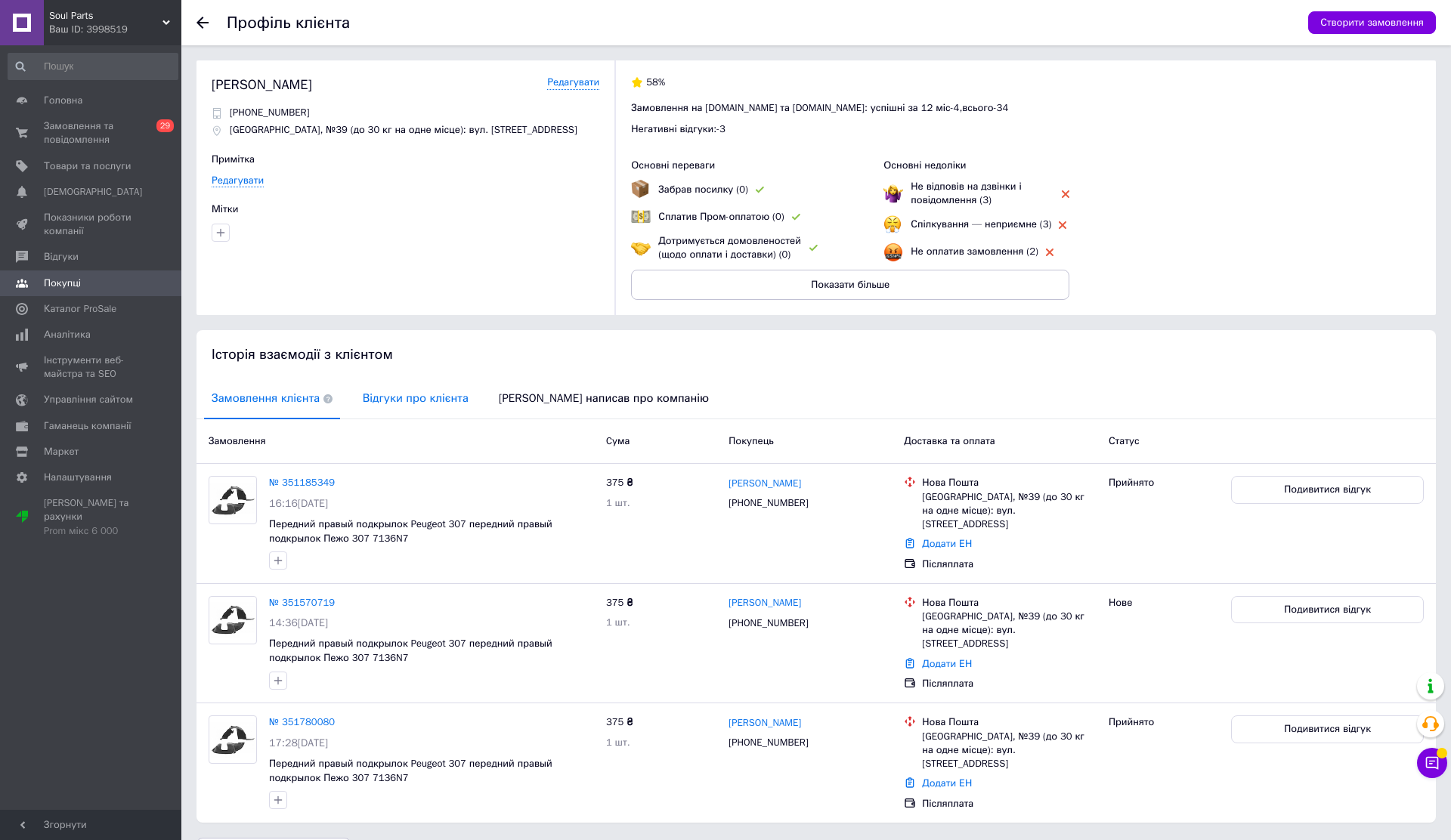 click on "Відгуки про клієнта" at bounding box center (416, 398) 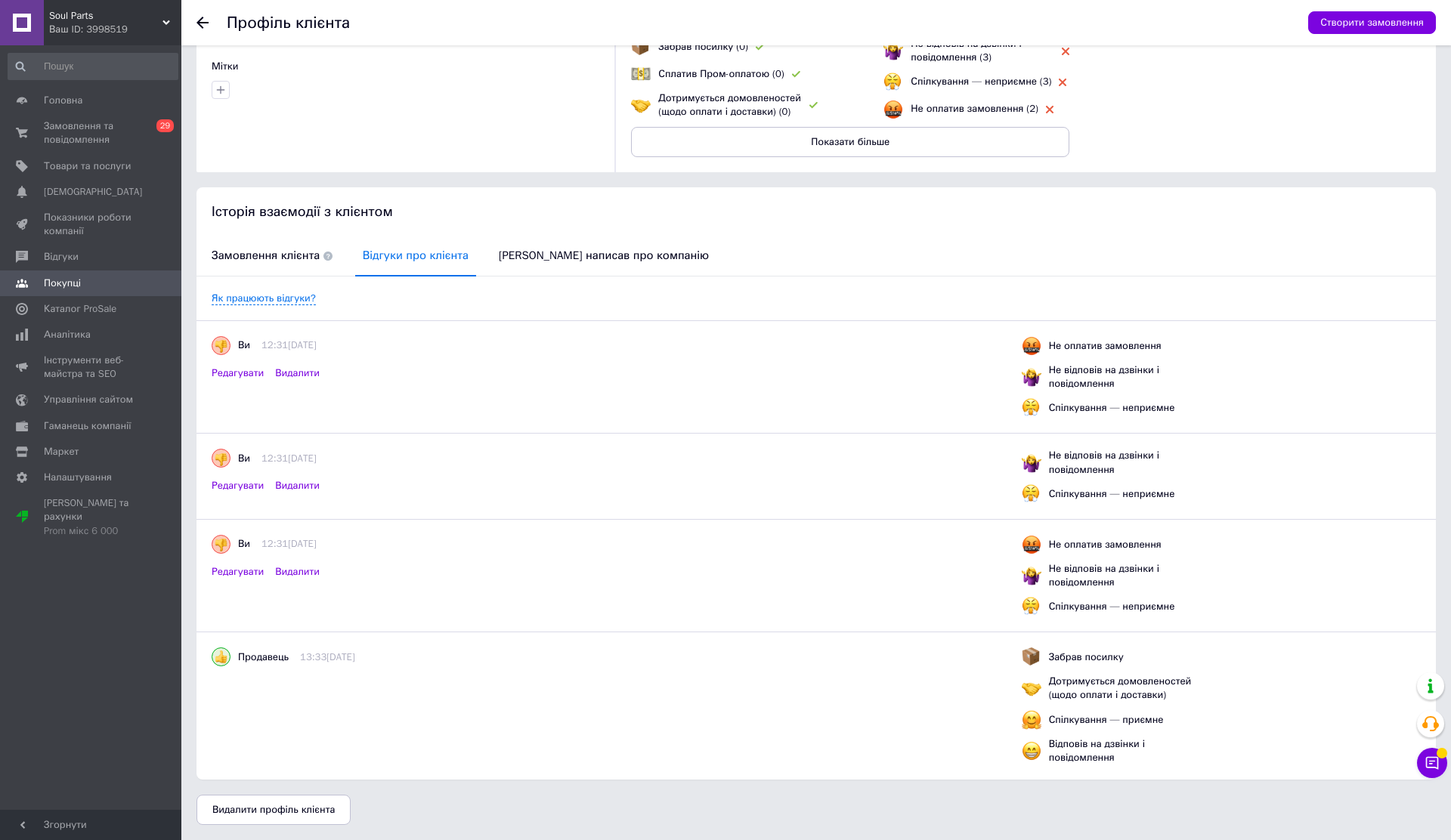 scroll, scrollTop: 0, scrollLeft: 0, axis: both 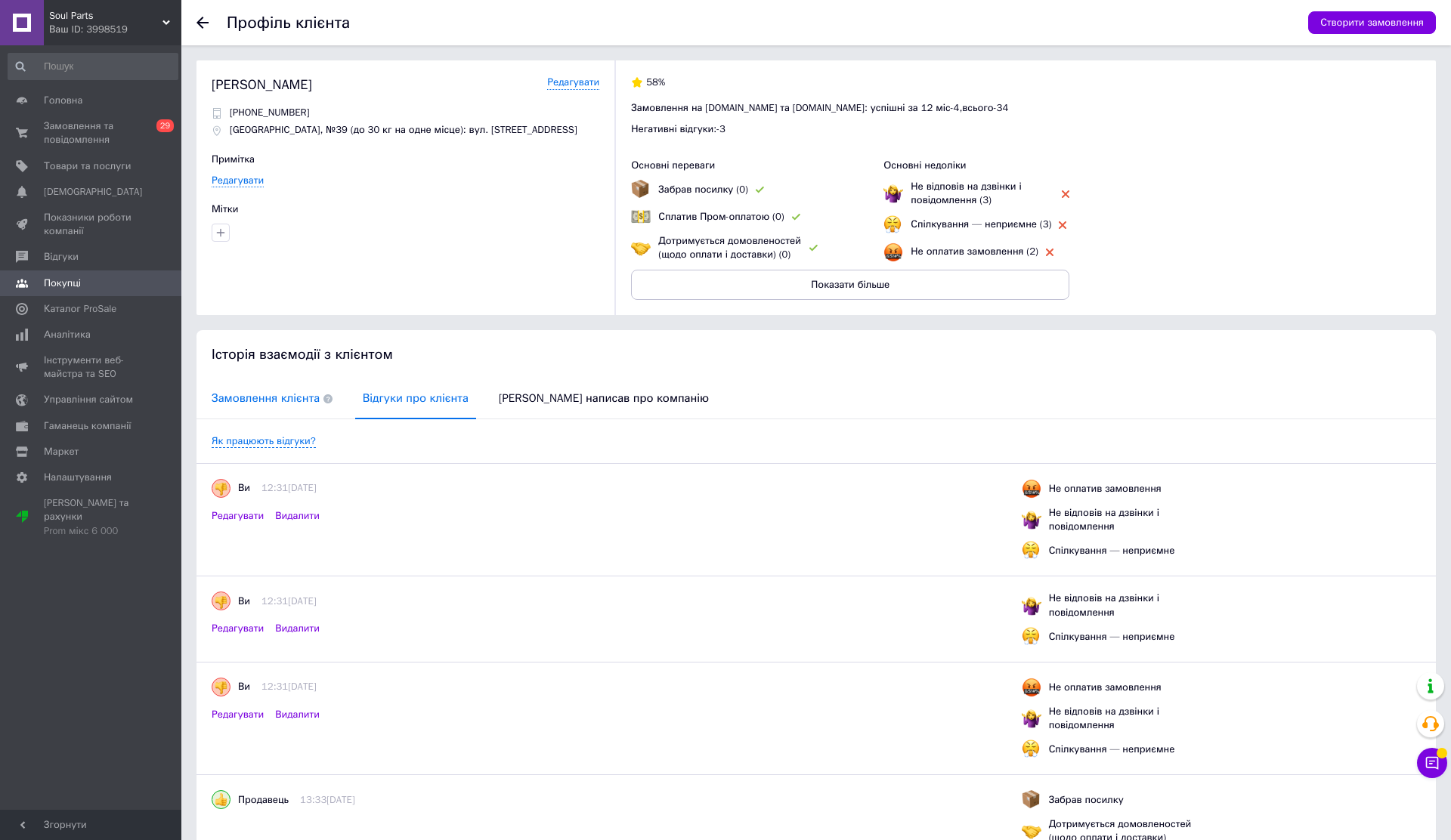 click on "Замовлення клієнта" at bounding box center [272, 398] 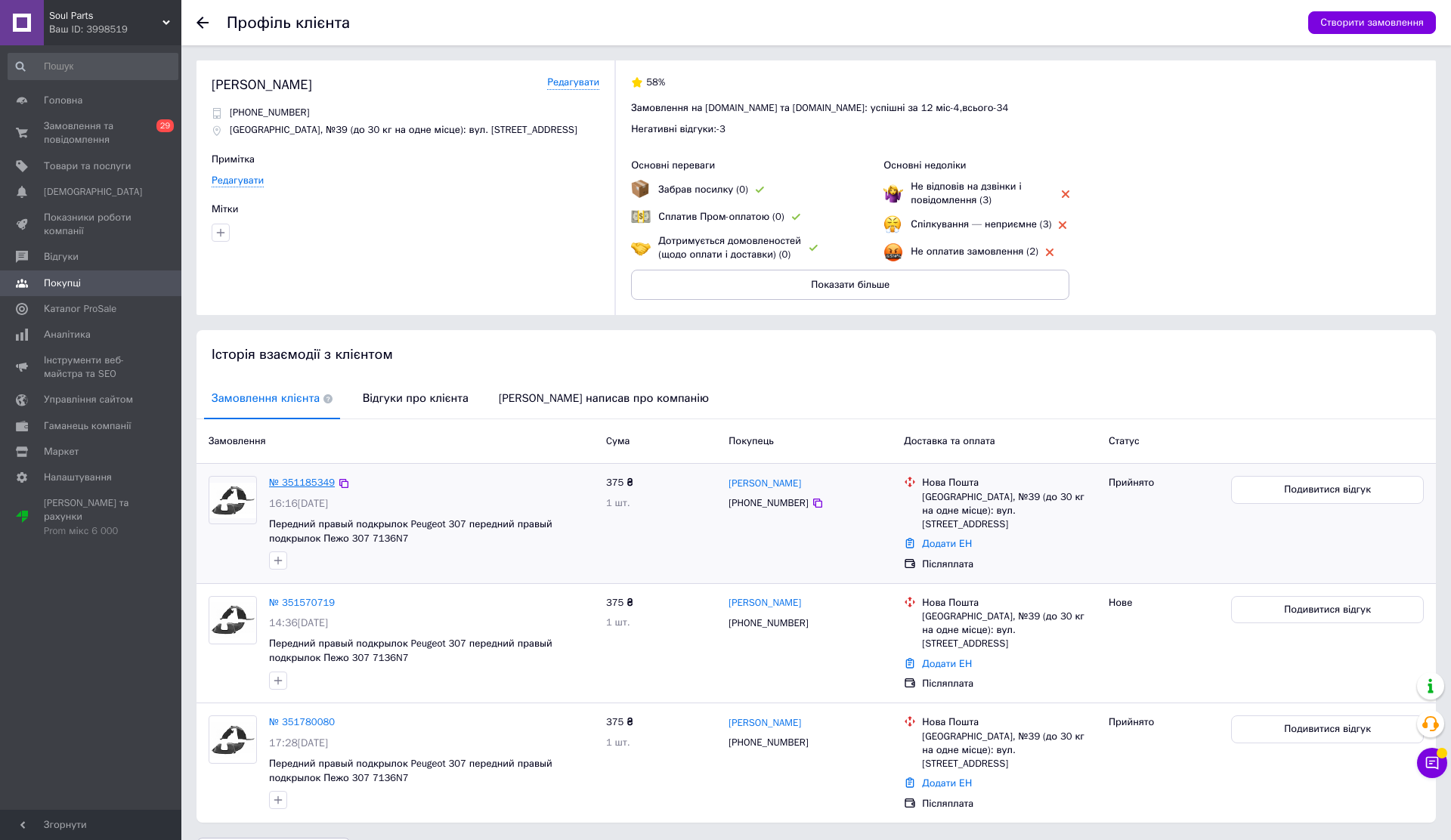 click on "№ 351185349" at bounding box center (302, 482) 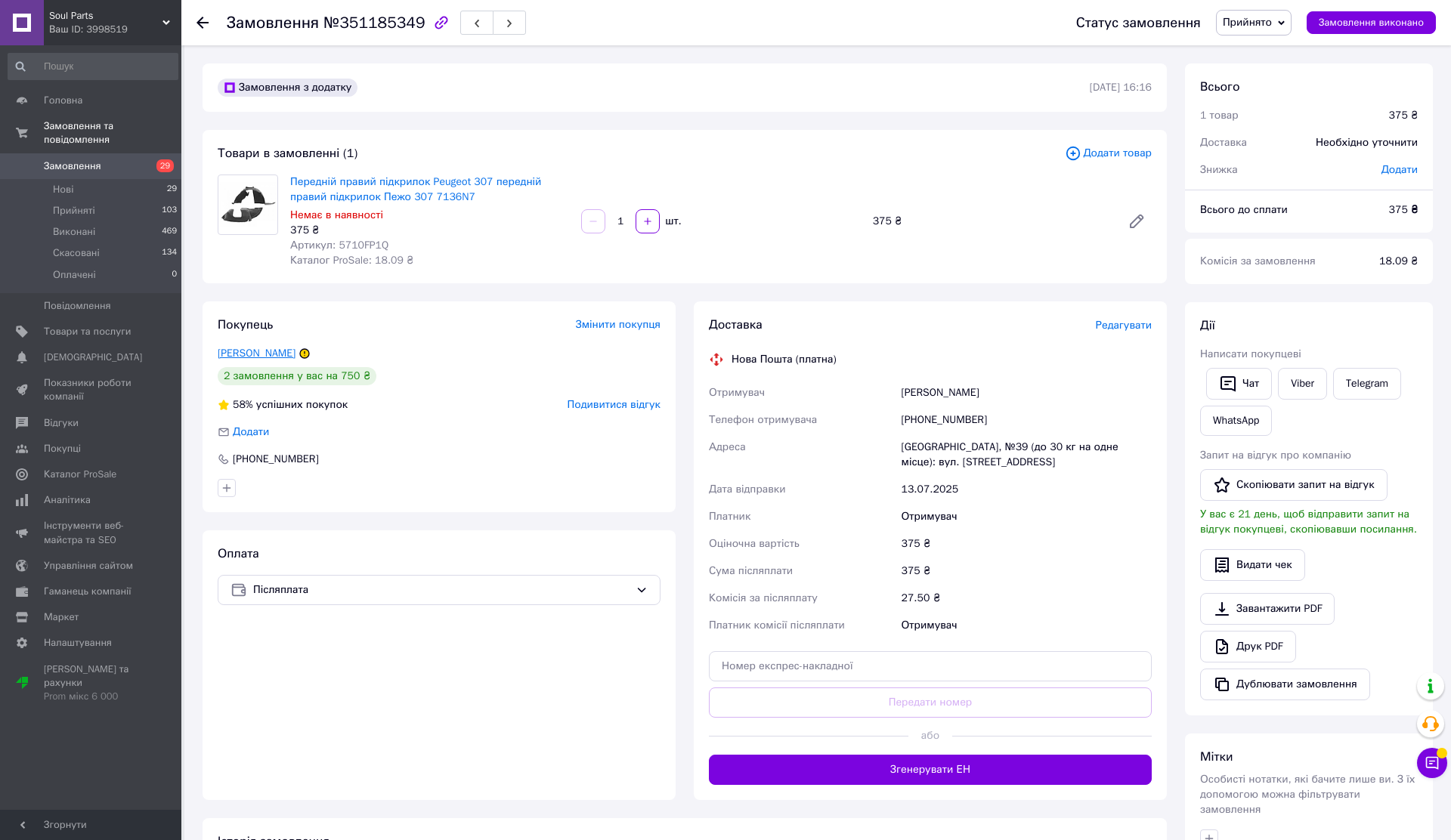 click on "[PERSON_NAME]" at bounding box center (256, 353) 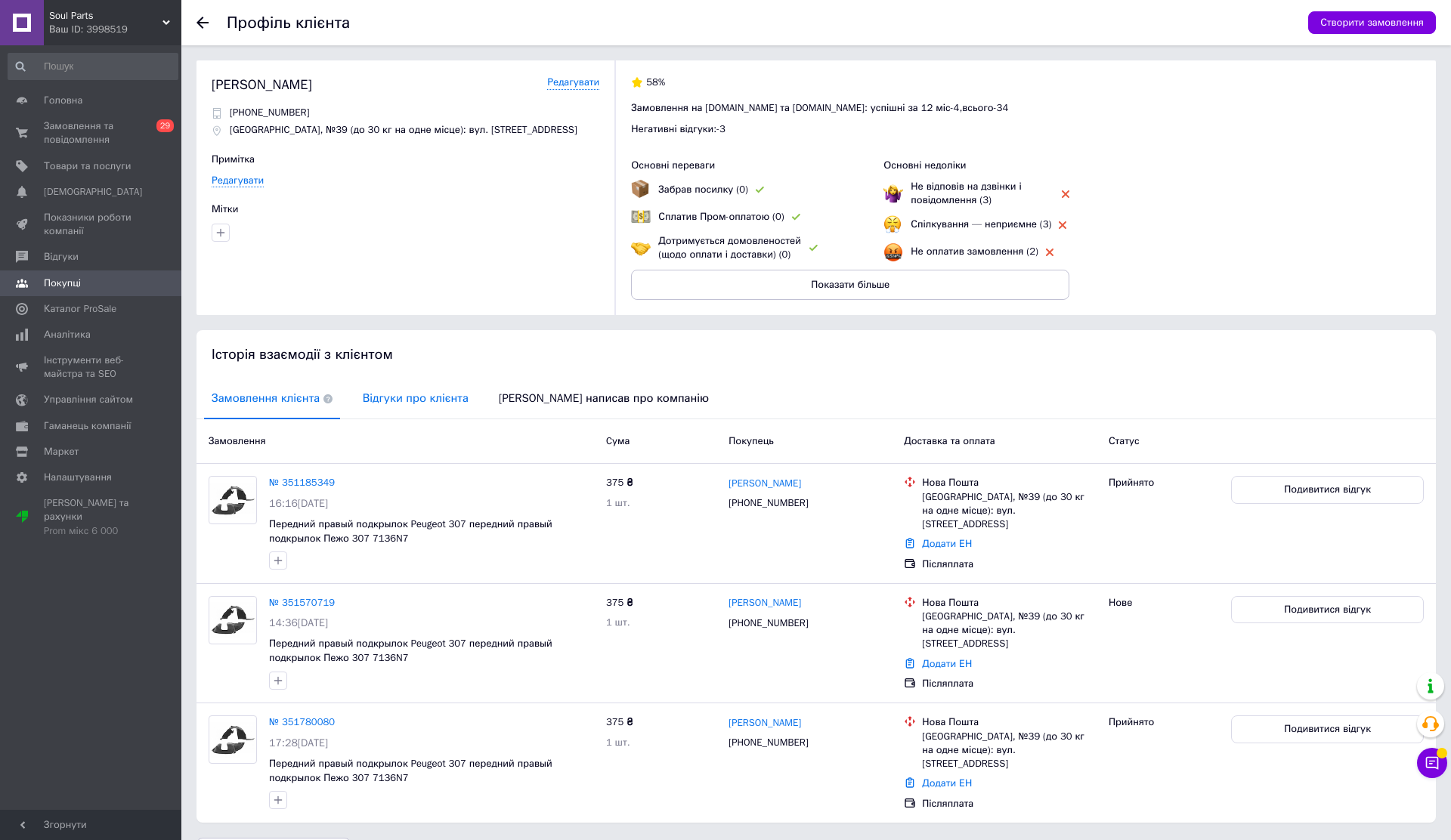 click on "Відгуки про клієнта" at bounding box center (416, 398) 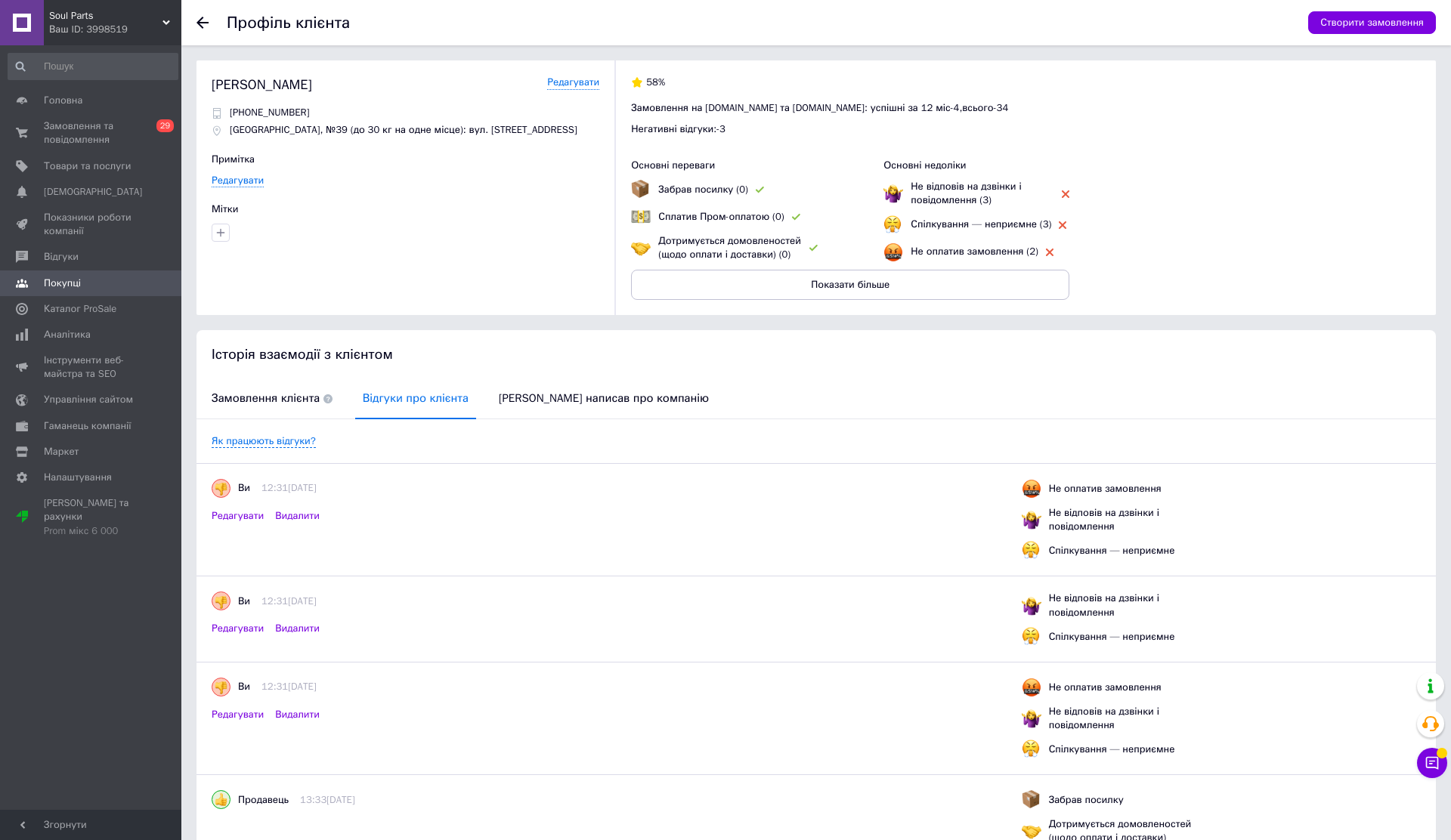 click at bounding box center [212, 23] 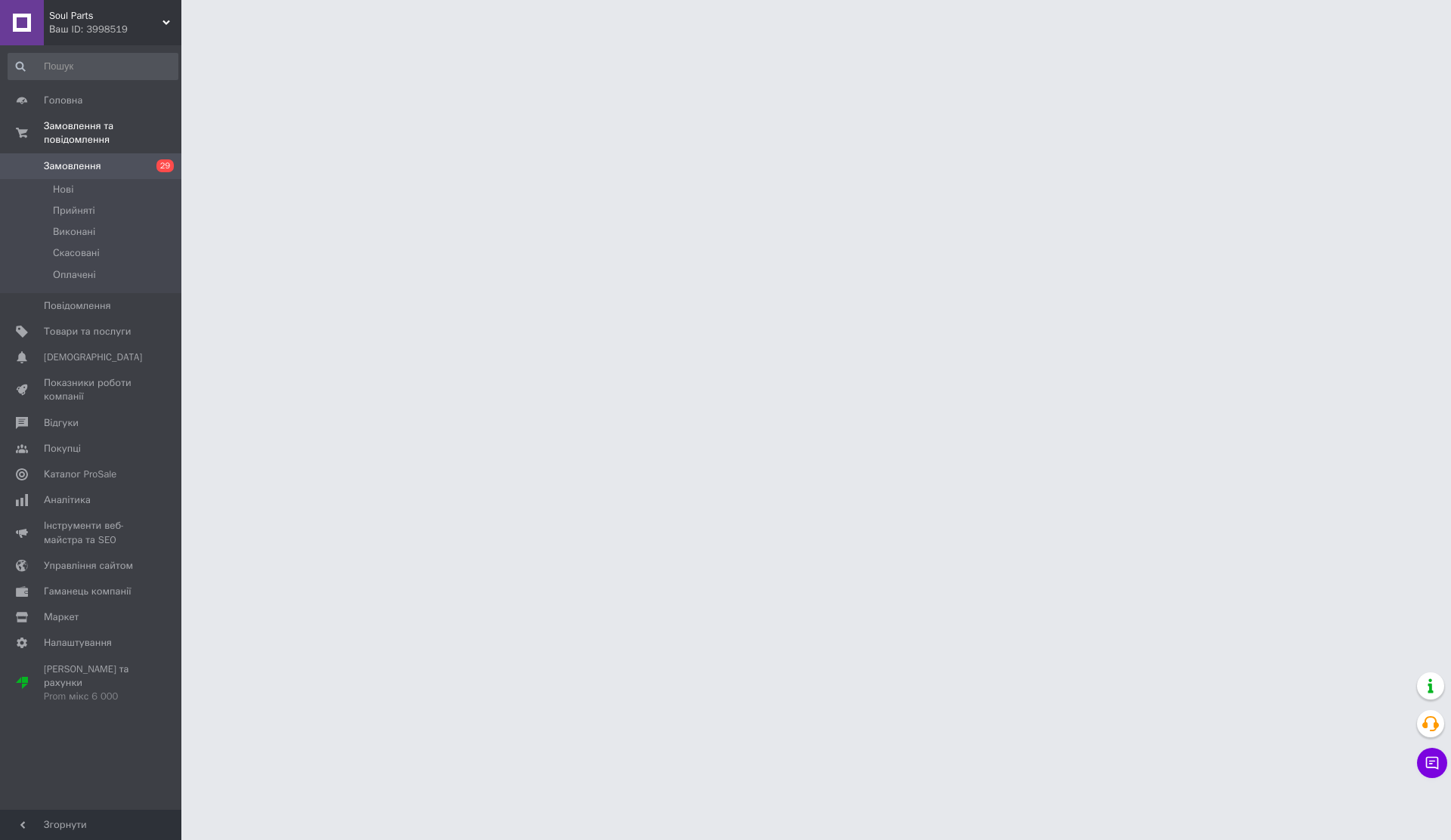 scroll, scrollTop: 0, scrollLeft: 0, axis: both 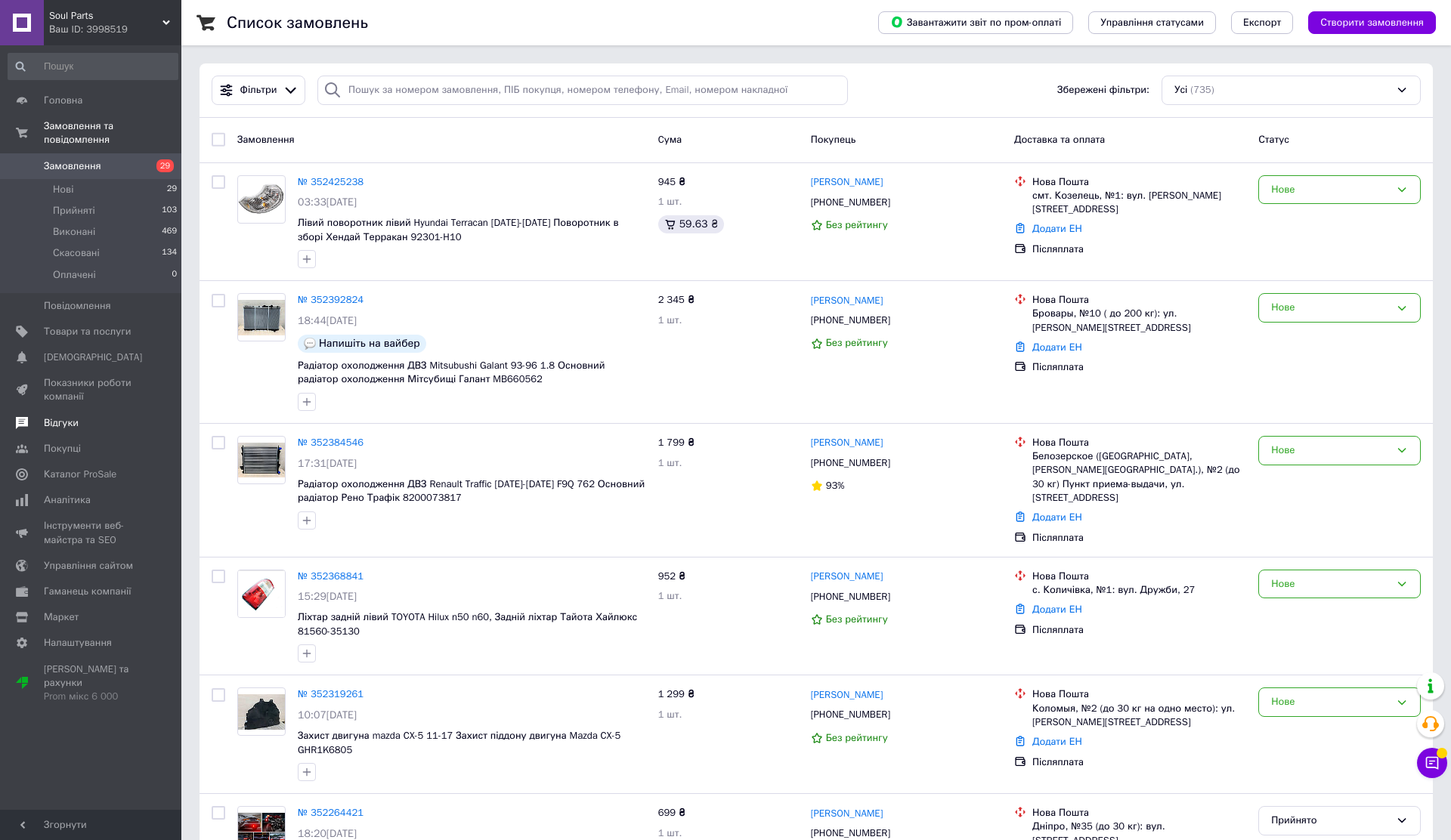 click on "Відгуки" at bounding box center (61, 423) 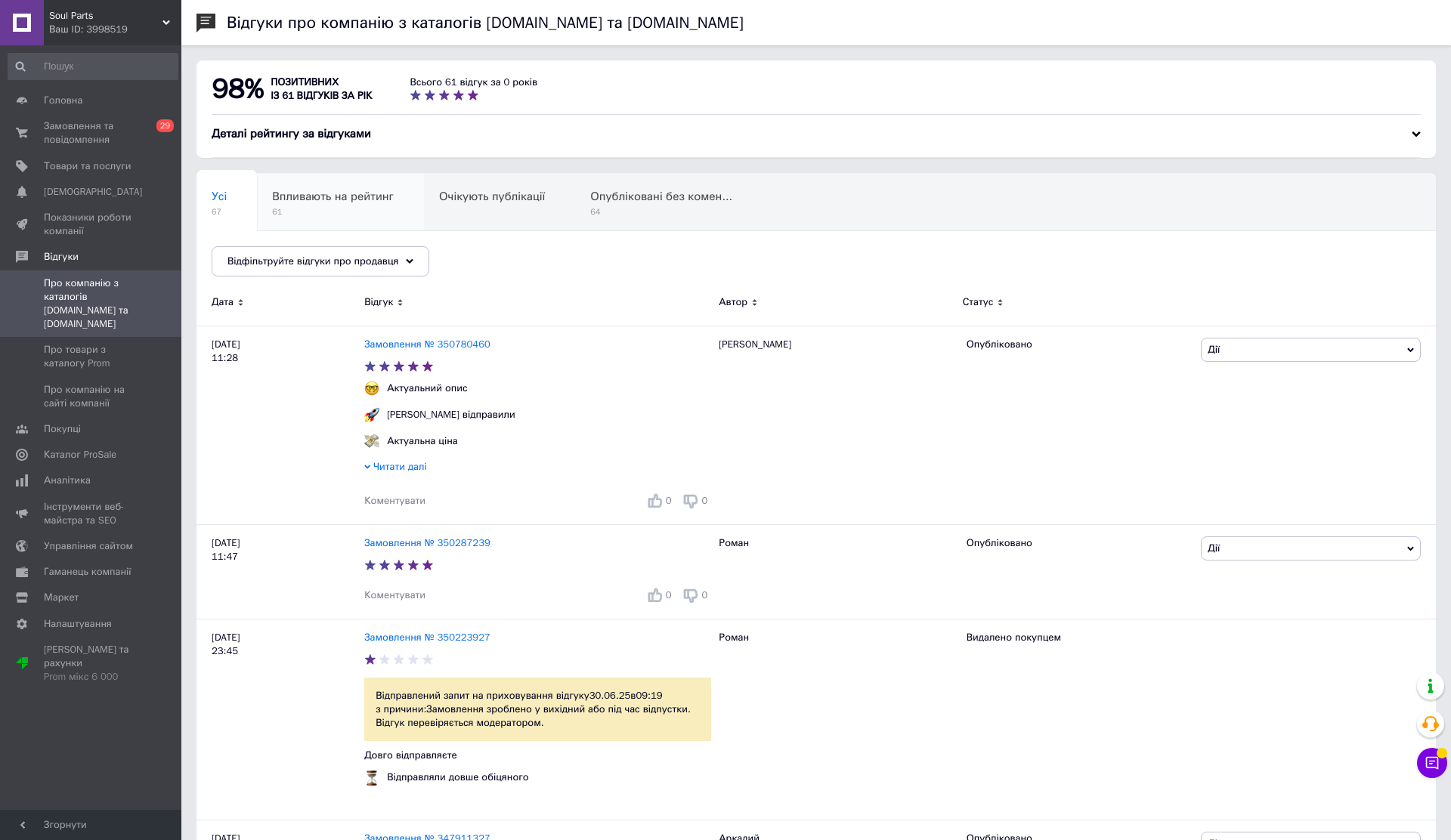 click on "Впливають на рейтинг" at bounding box center (333, 196) 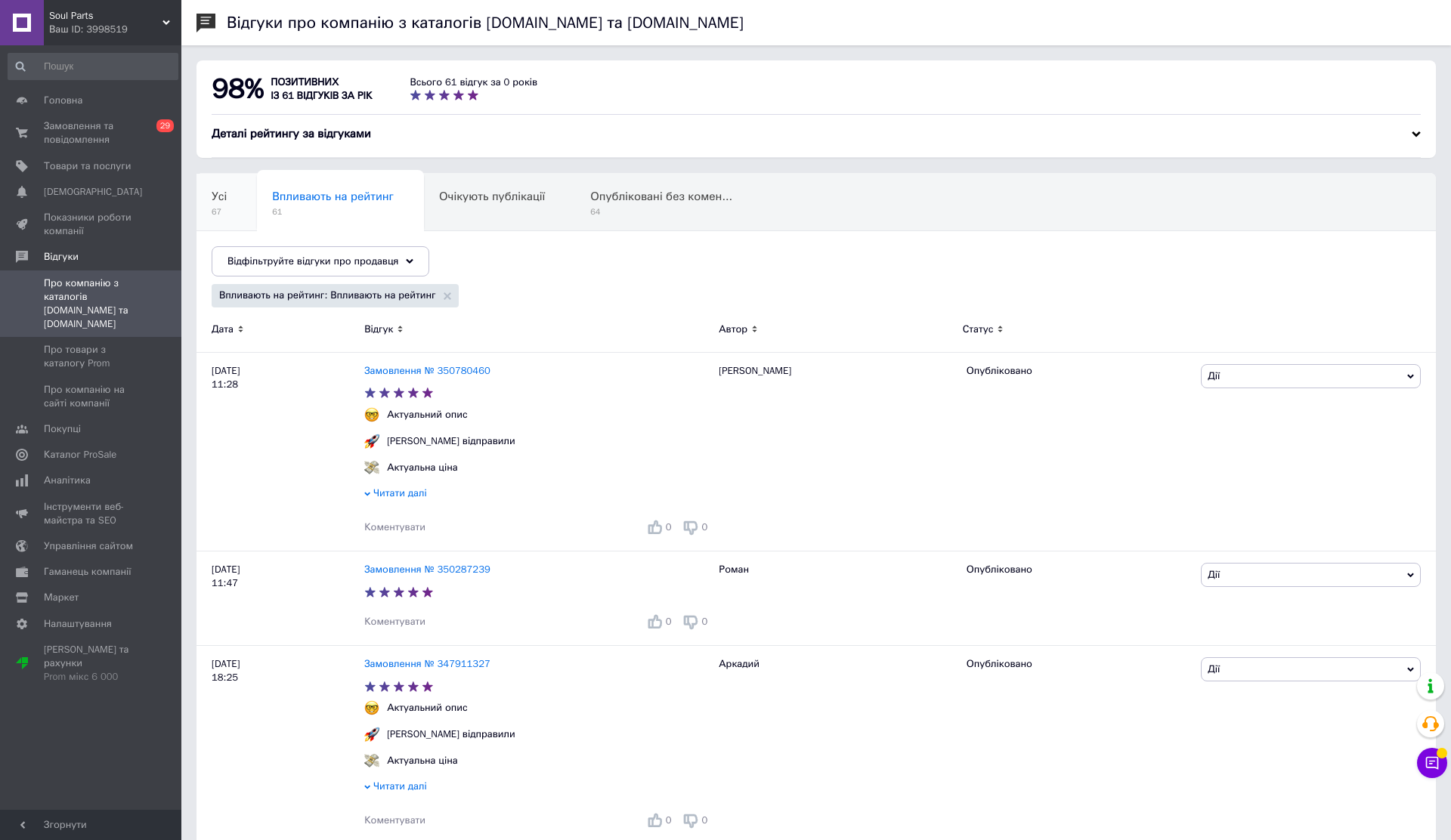 click on "Усі 67" at bounding box center [227, 202] 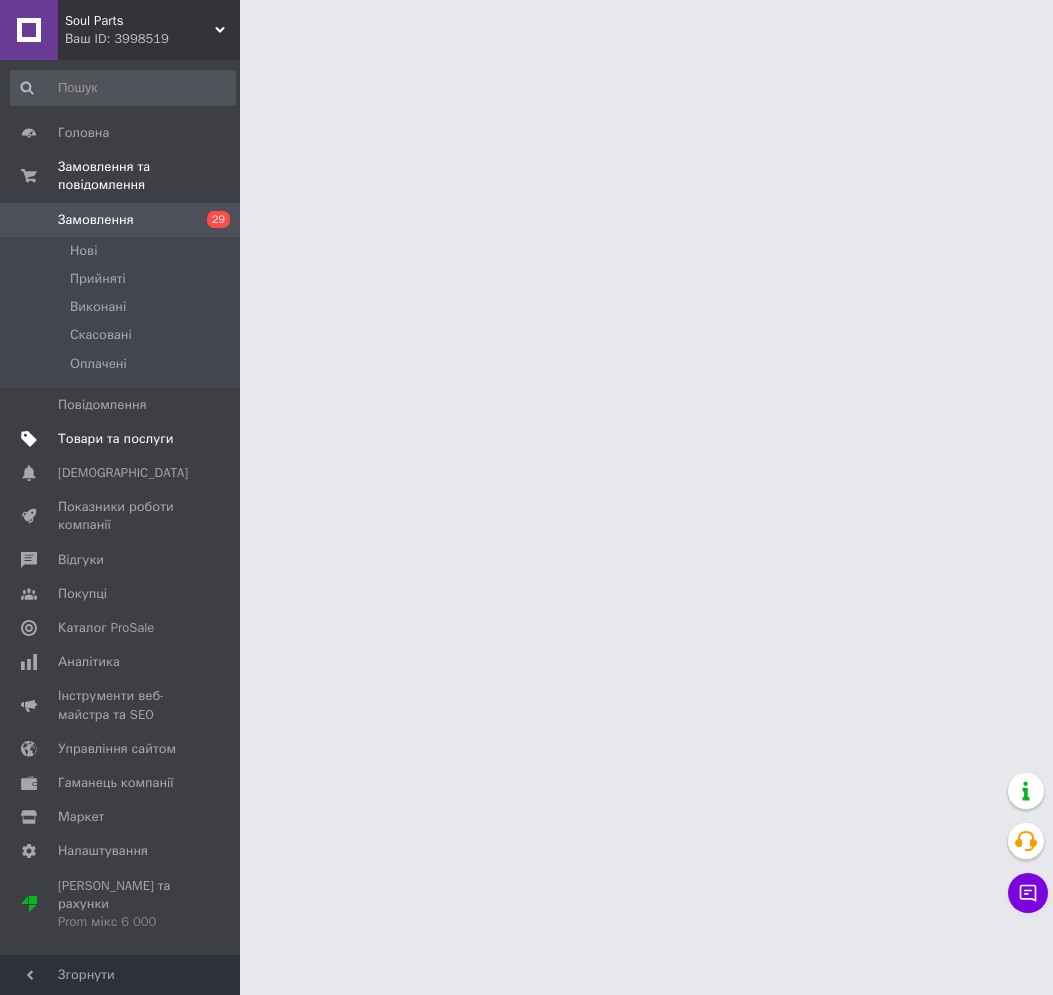 scroll, scrollTop: 0, scrollLeft: 0, axis: both 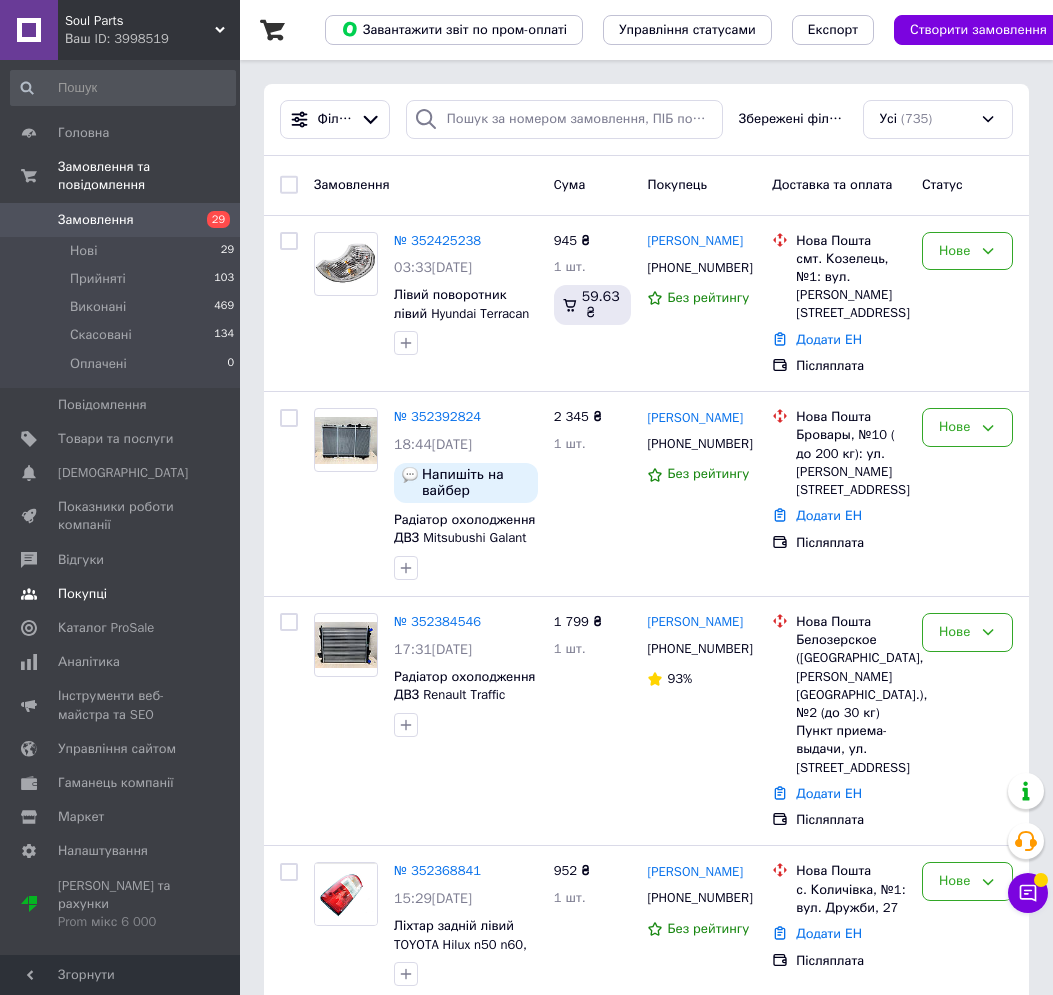 click on "Покупці" at bounding box center [82, 594] 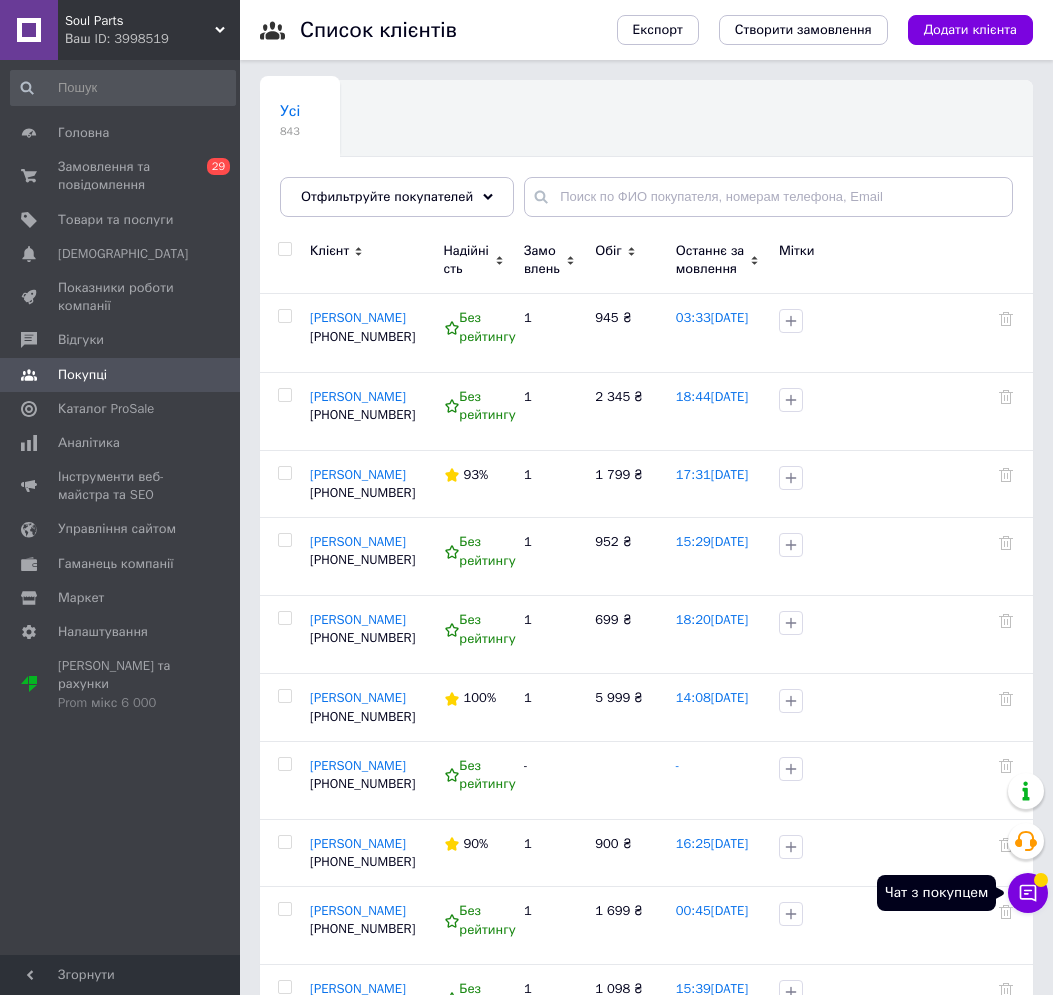 click on "Чат з покупцем" at bounding box center [1028, 893] 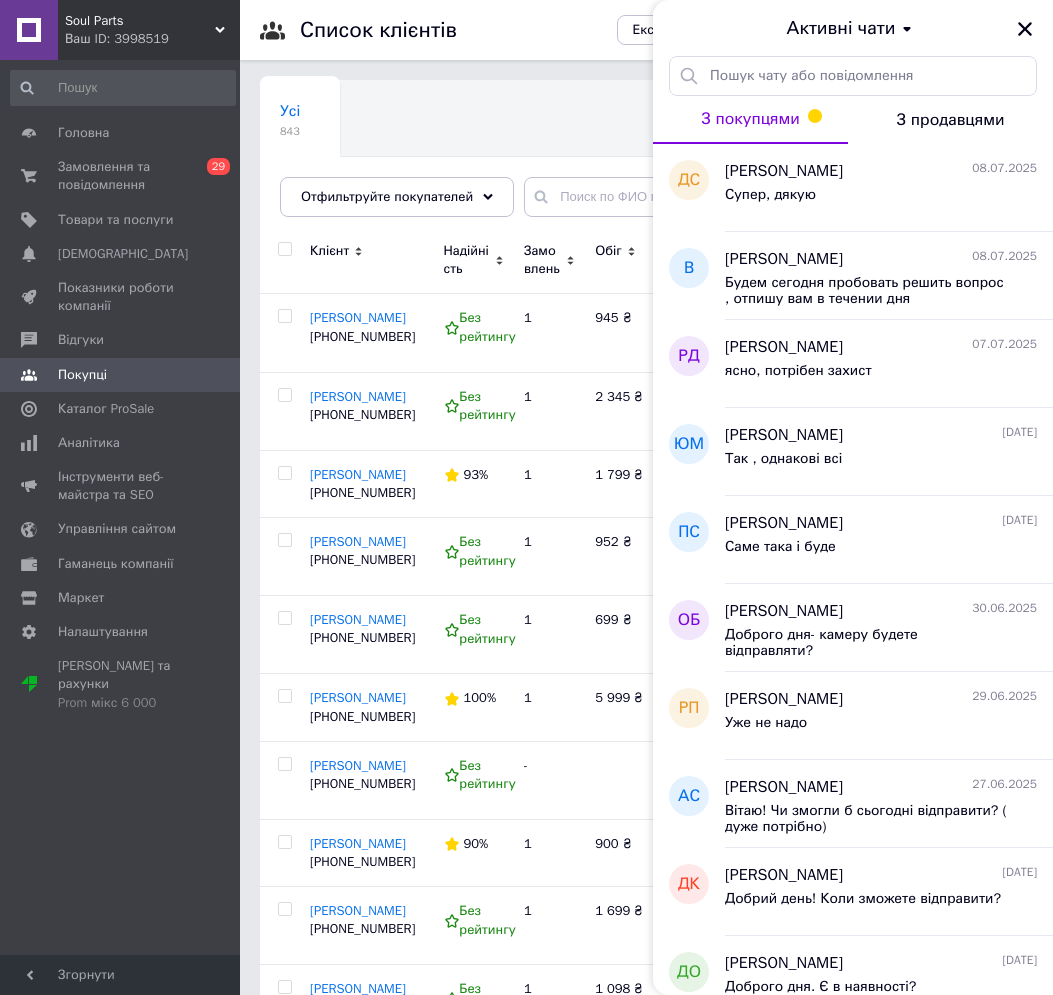 click on "Активні чати" at bounding box center [841, 29] 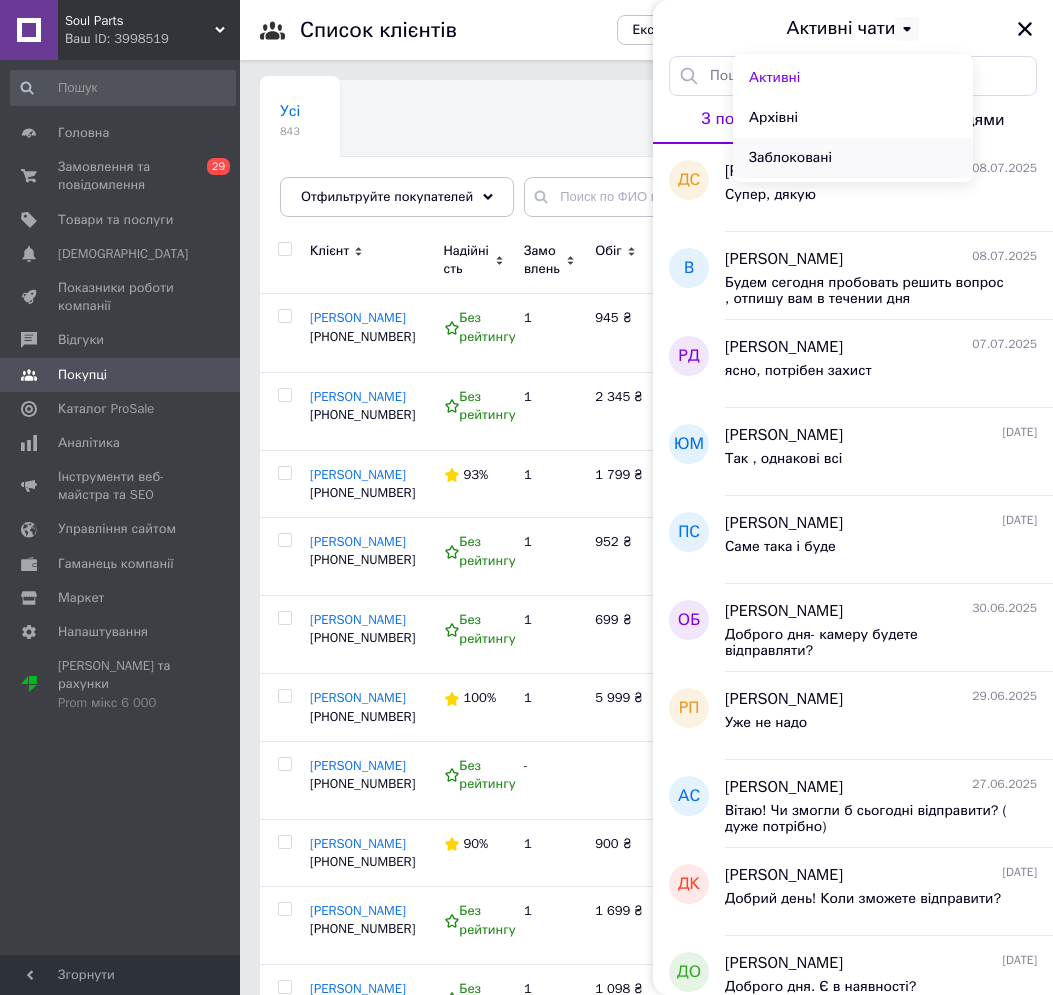 click on "Заблоковані" at bounding box center [853, 158] 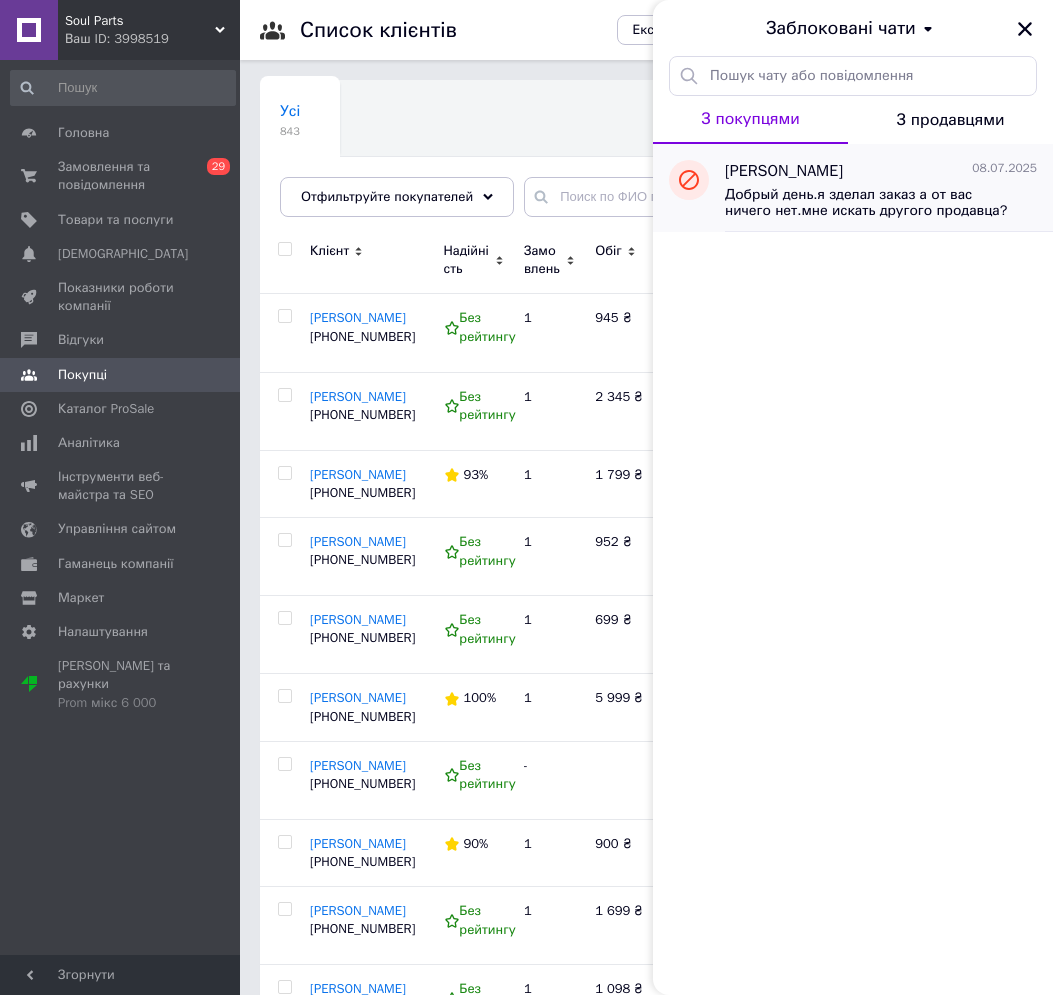 click on "Добрый день.я зделал заказ а от вас ничего нет.мне искать другого продавца?" at bounding box center (867, 203) 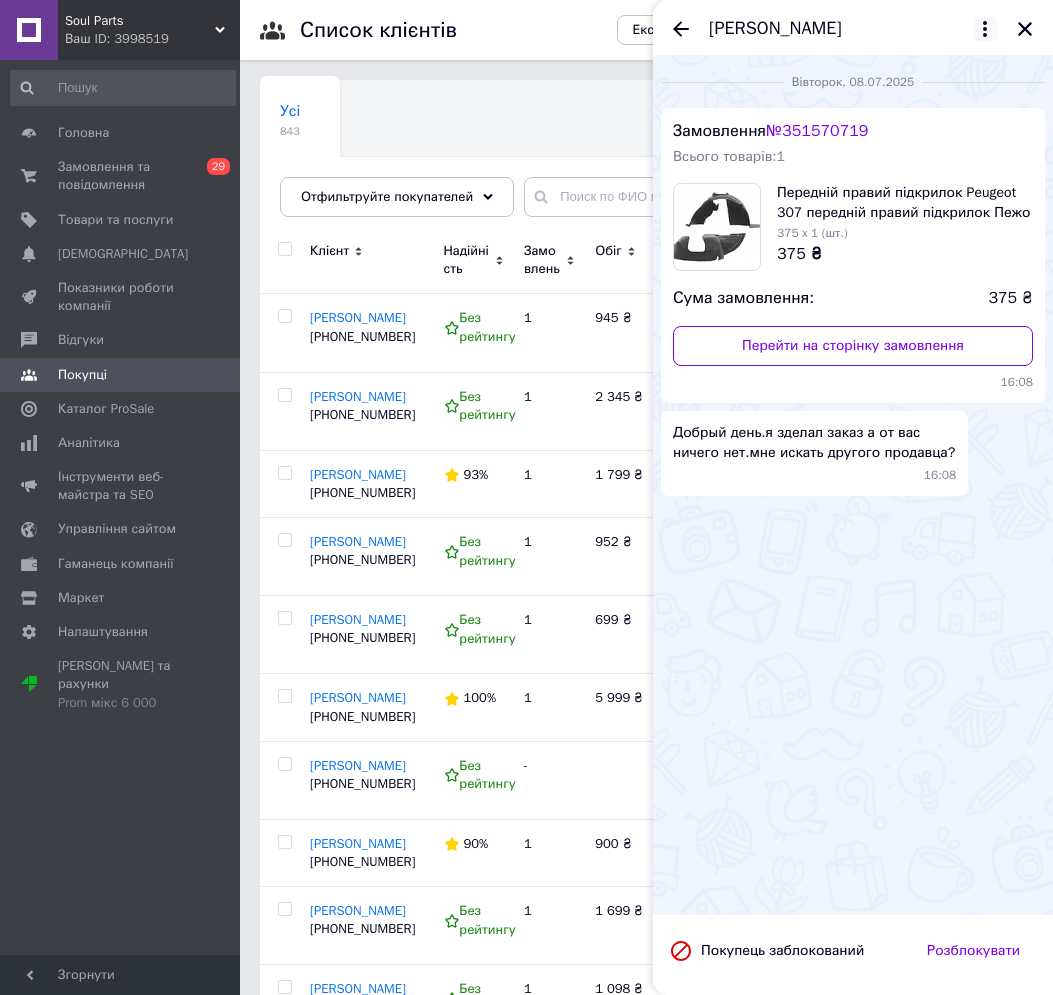 click 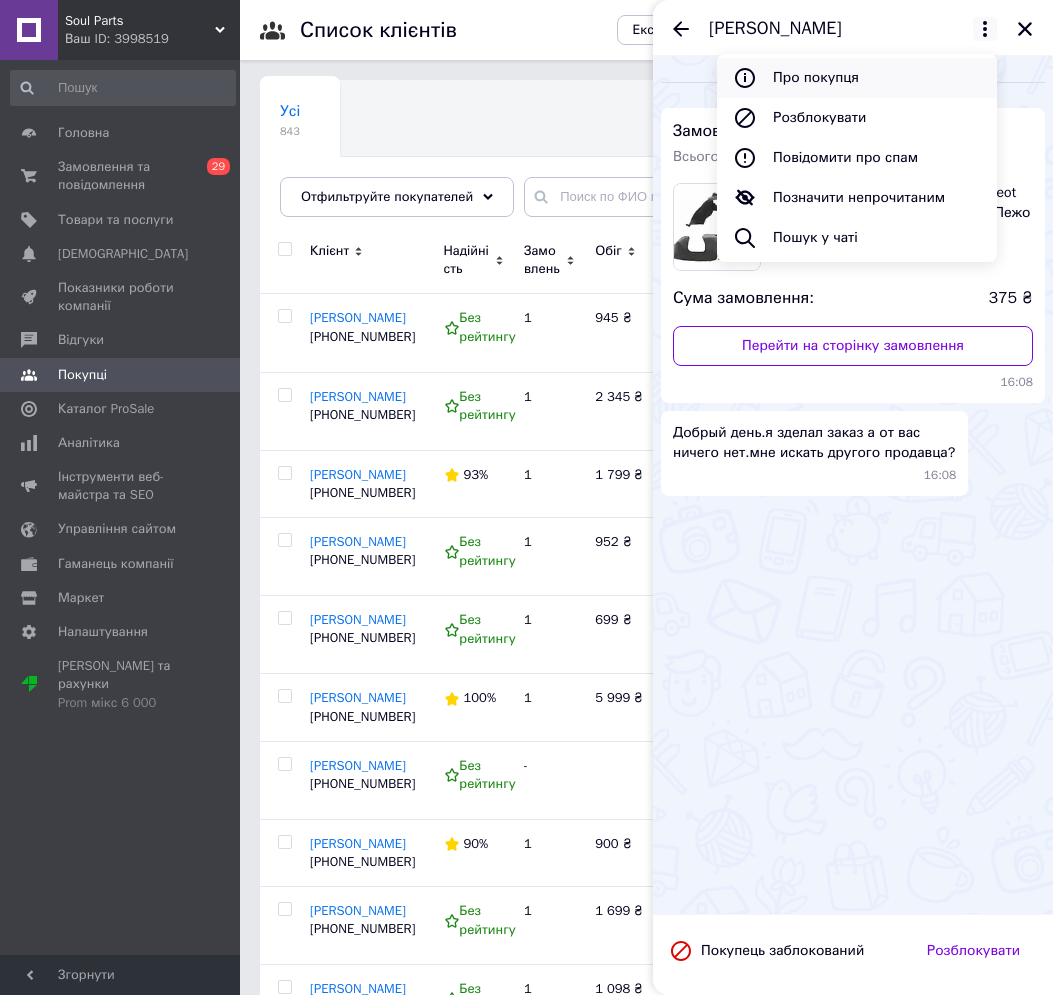 click on "Про покупця" at bounding box center (857, 78) 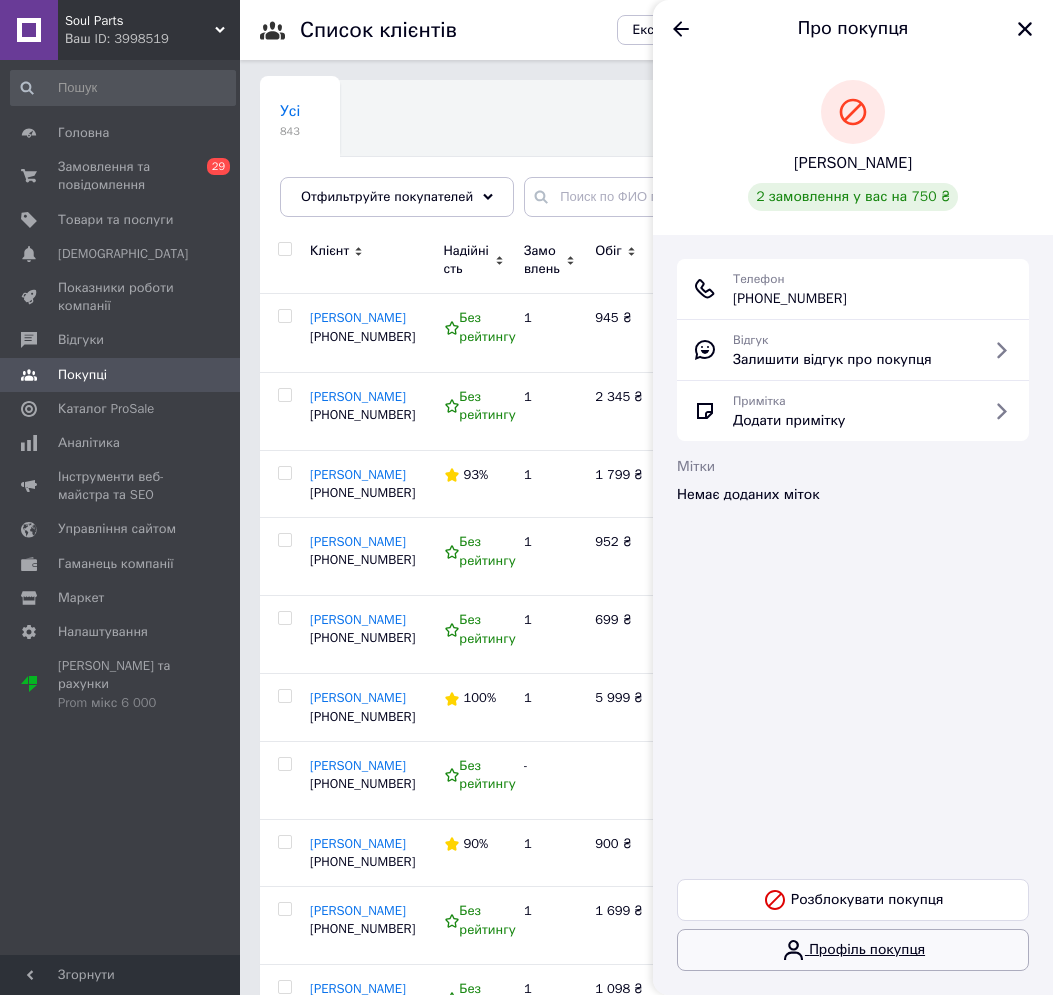 click on "Профіль покупця" at bounding box center [853, 950] 